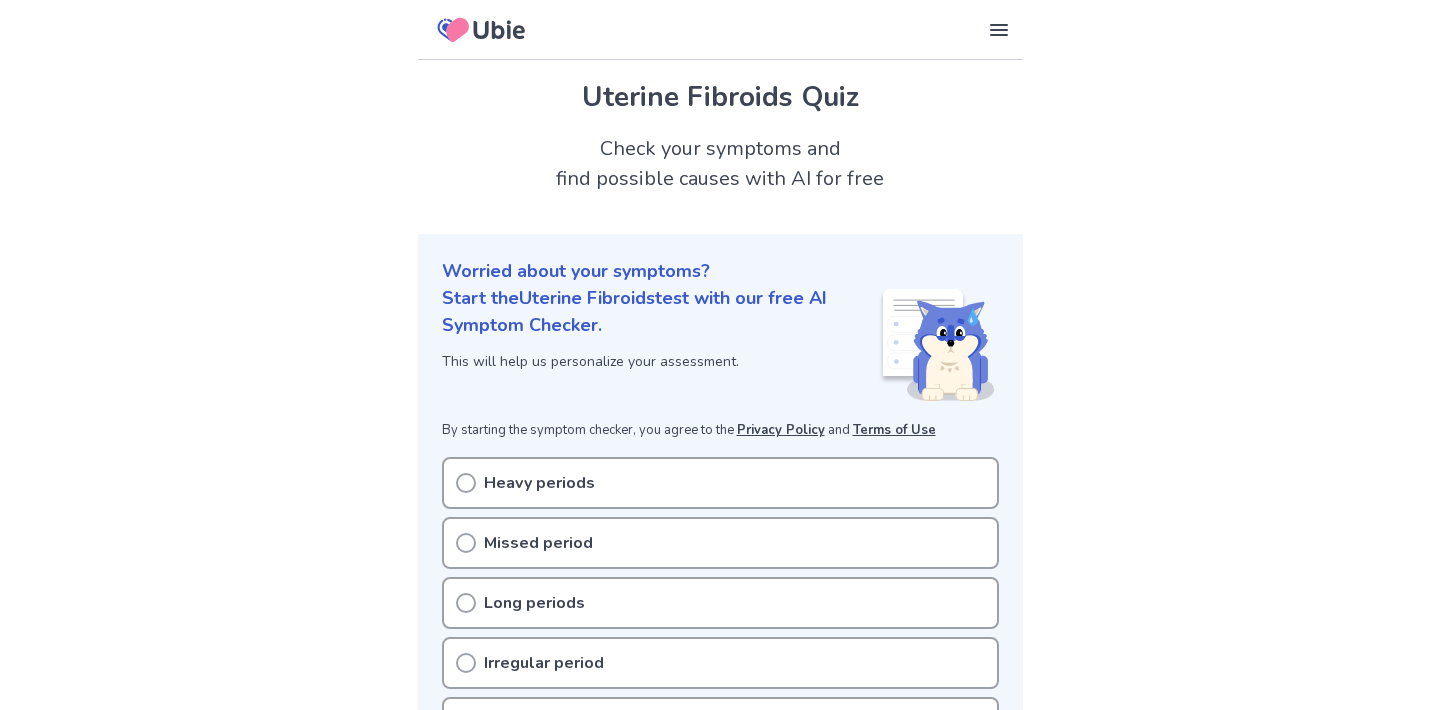 scroll, scrollTop: 23, scrollLeft: 0, axis: vertical 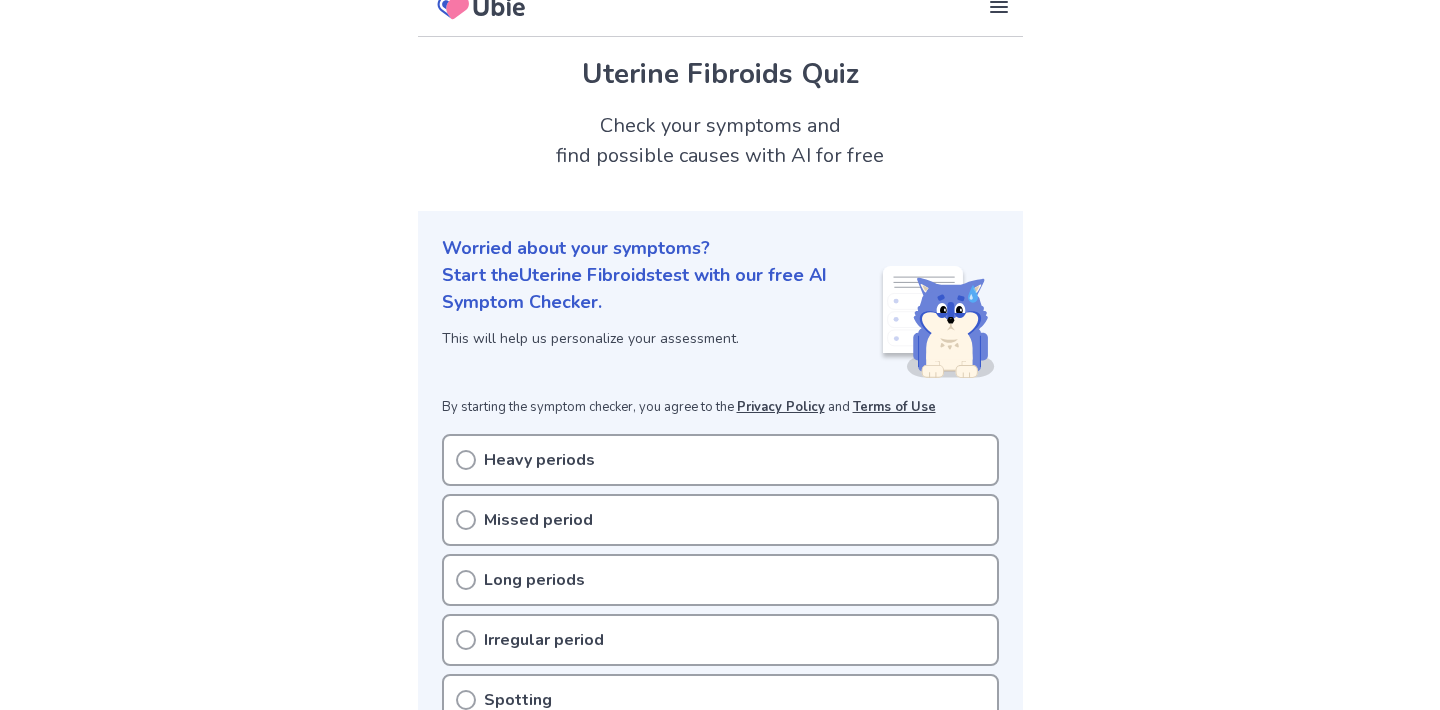 click on "Heavy periods" at bounding box center (720, 460) 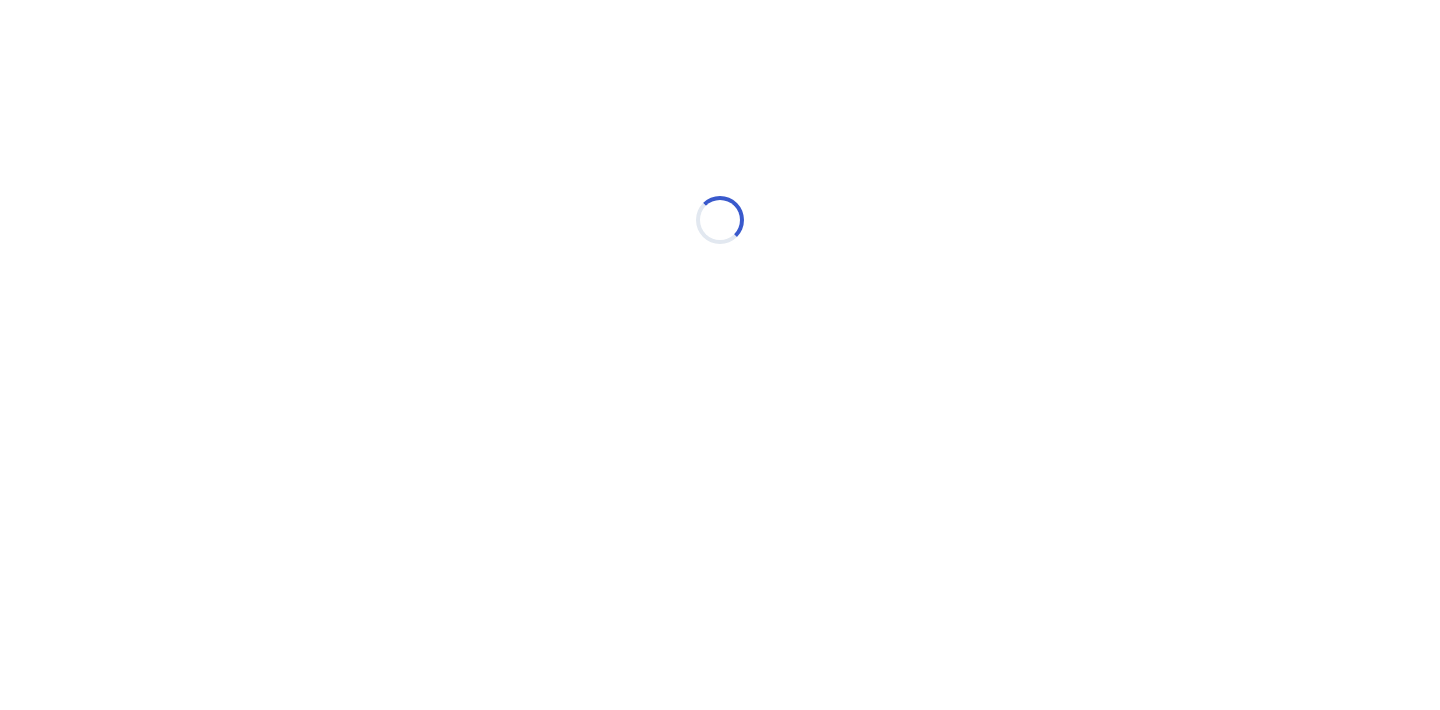 scroll, scrollTop: 0, scrollLeft: 0, axis: both 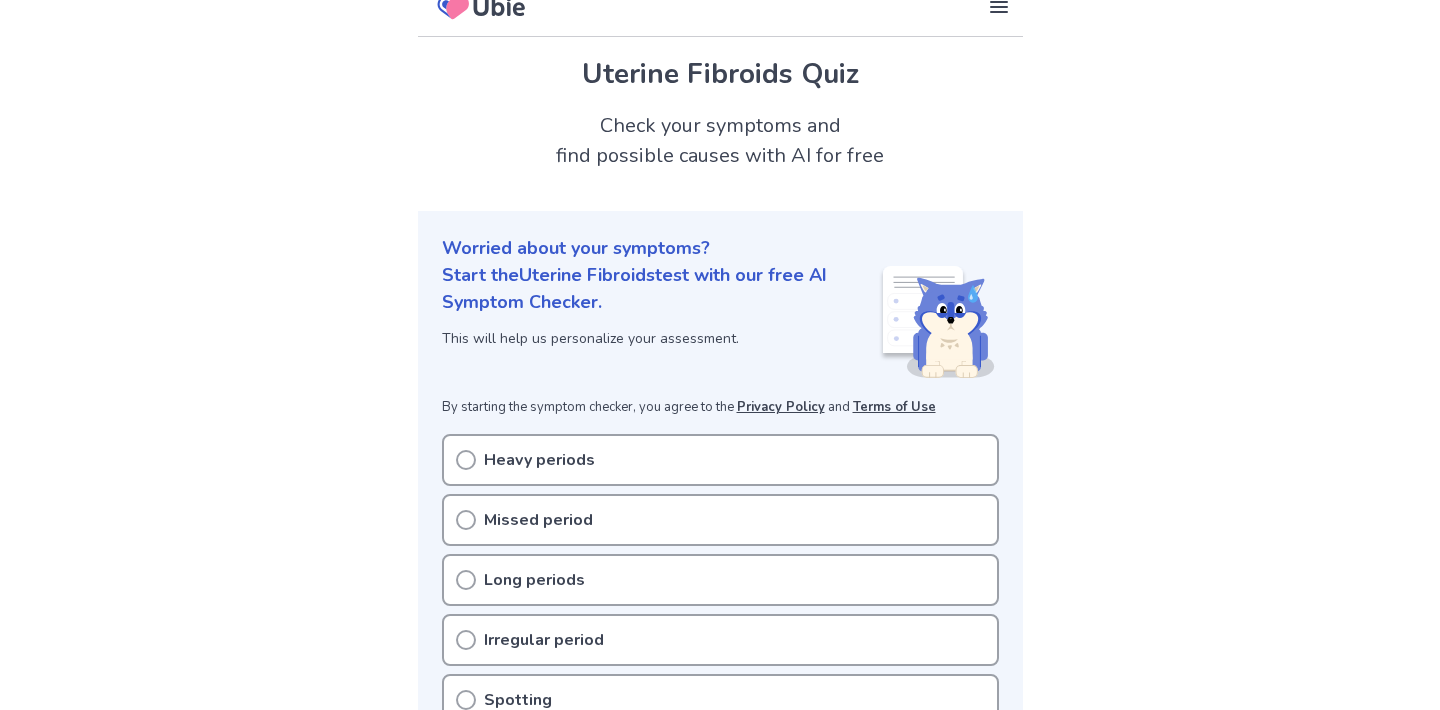 click 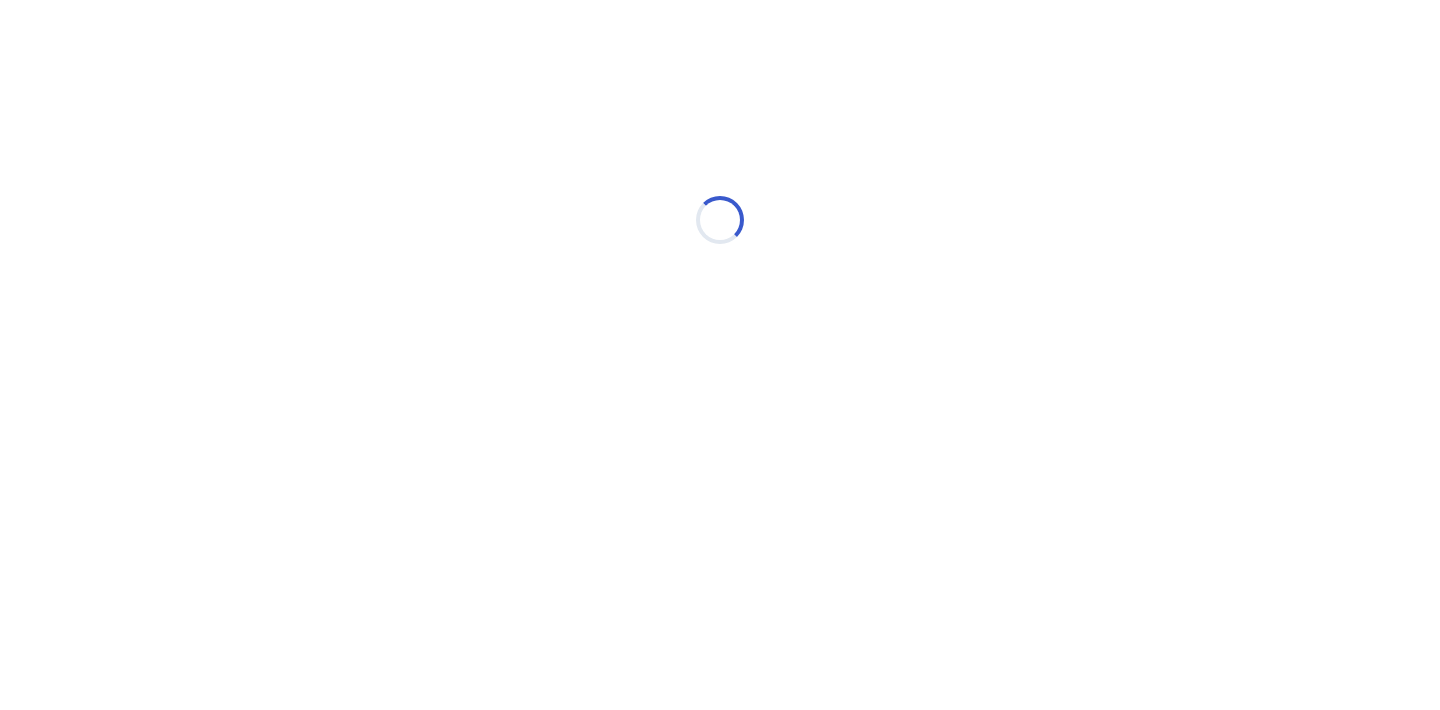 scroll, scrollTop: 0, scrollLeft: 0, axis: both 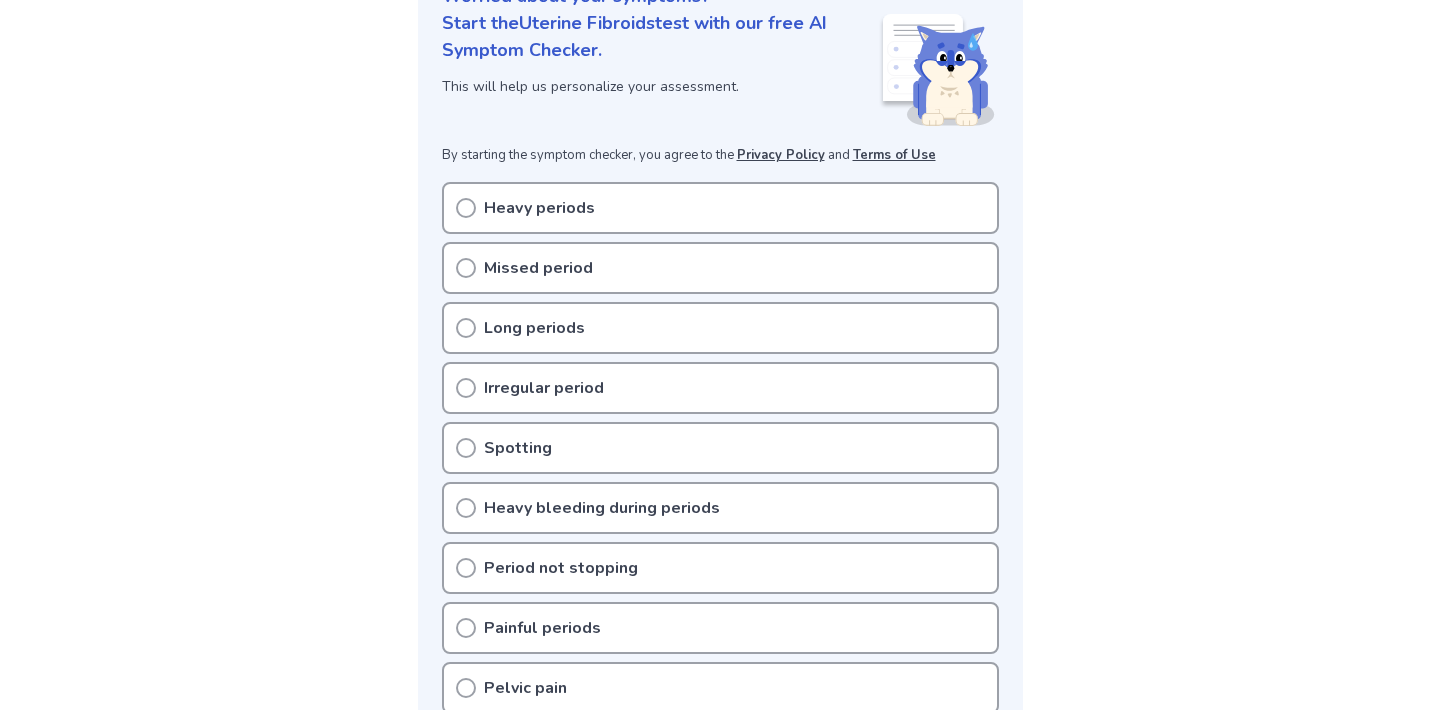 click 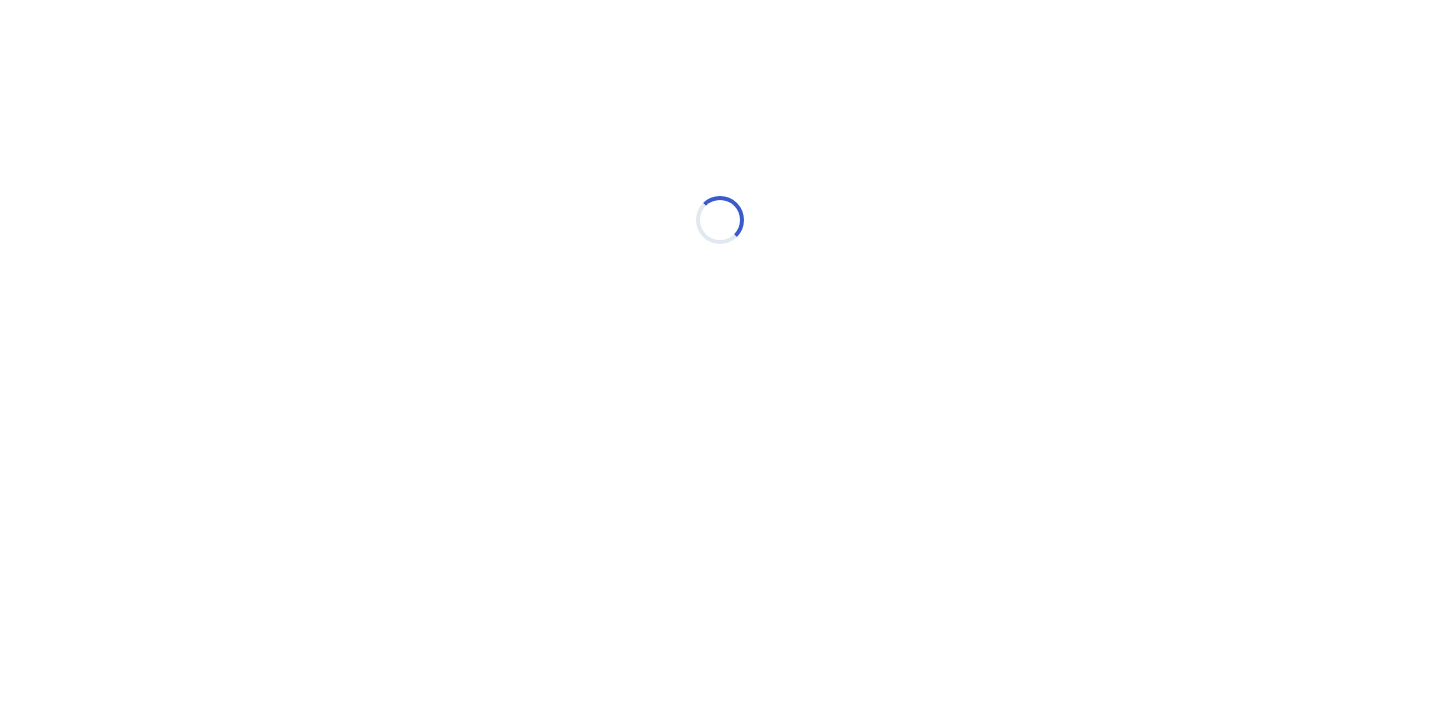 scroll, scrollTop: 0, scrollLeft: 0, axis: both 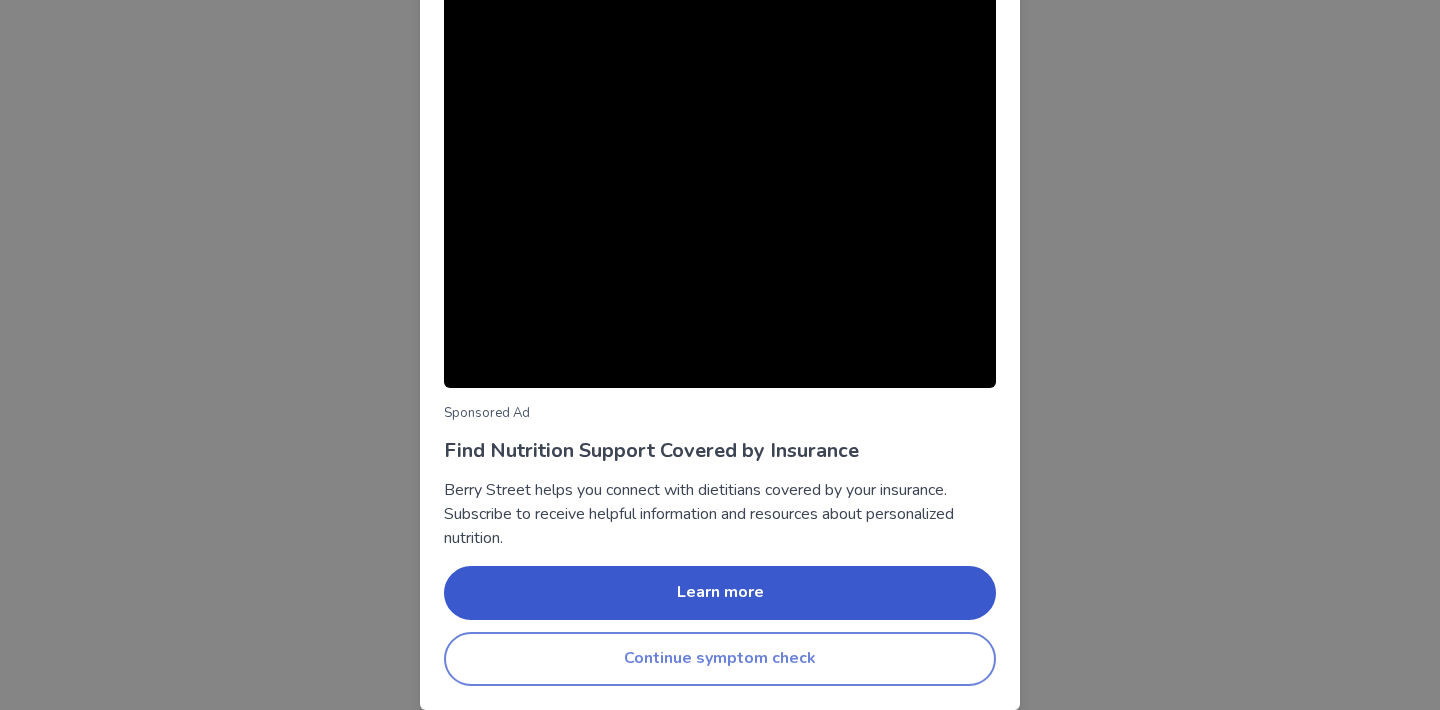 click on "Continue symptom check" at bounding box center (720, 659) 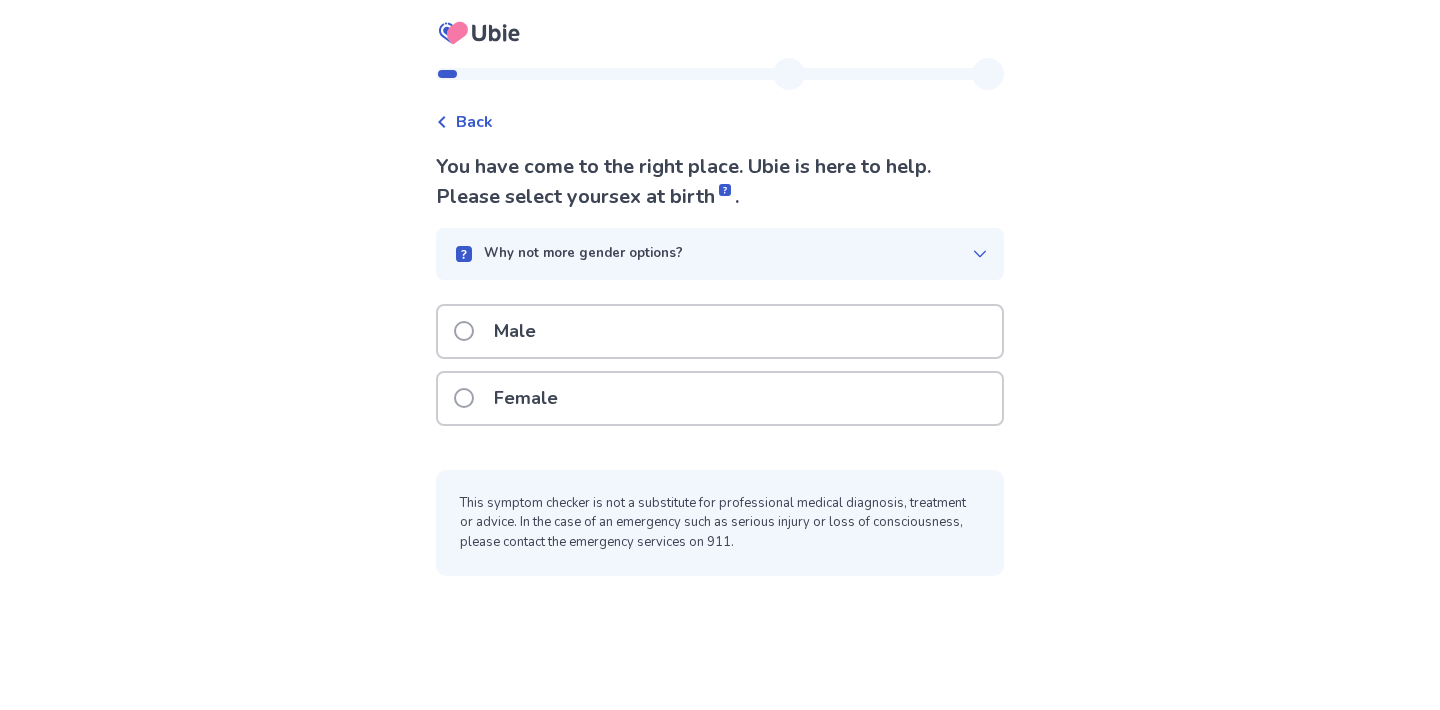 click at bounding box center [464, 398] 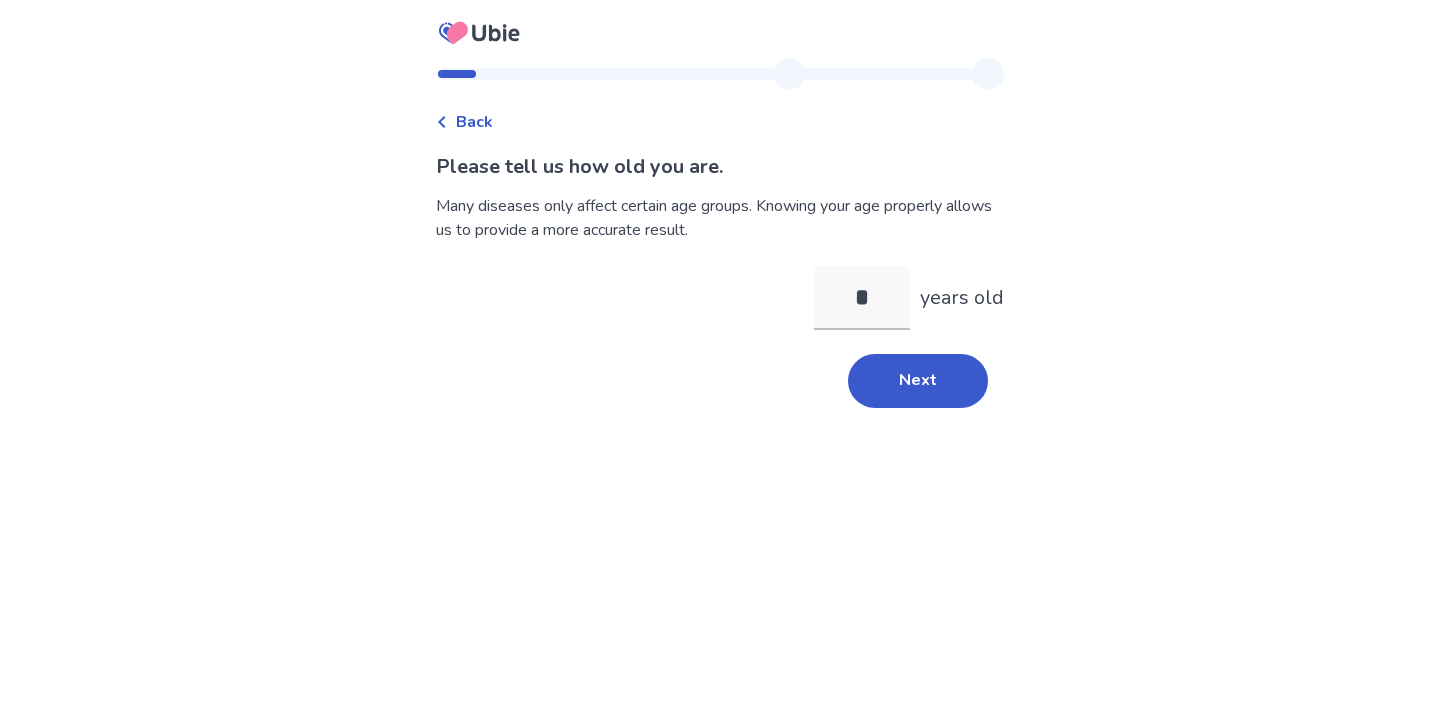 type on "**" 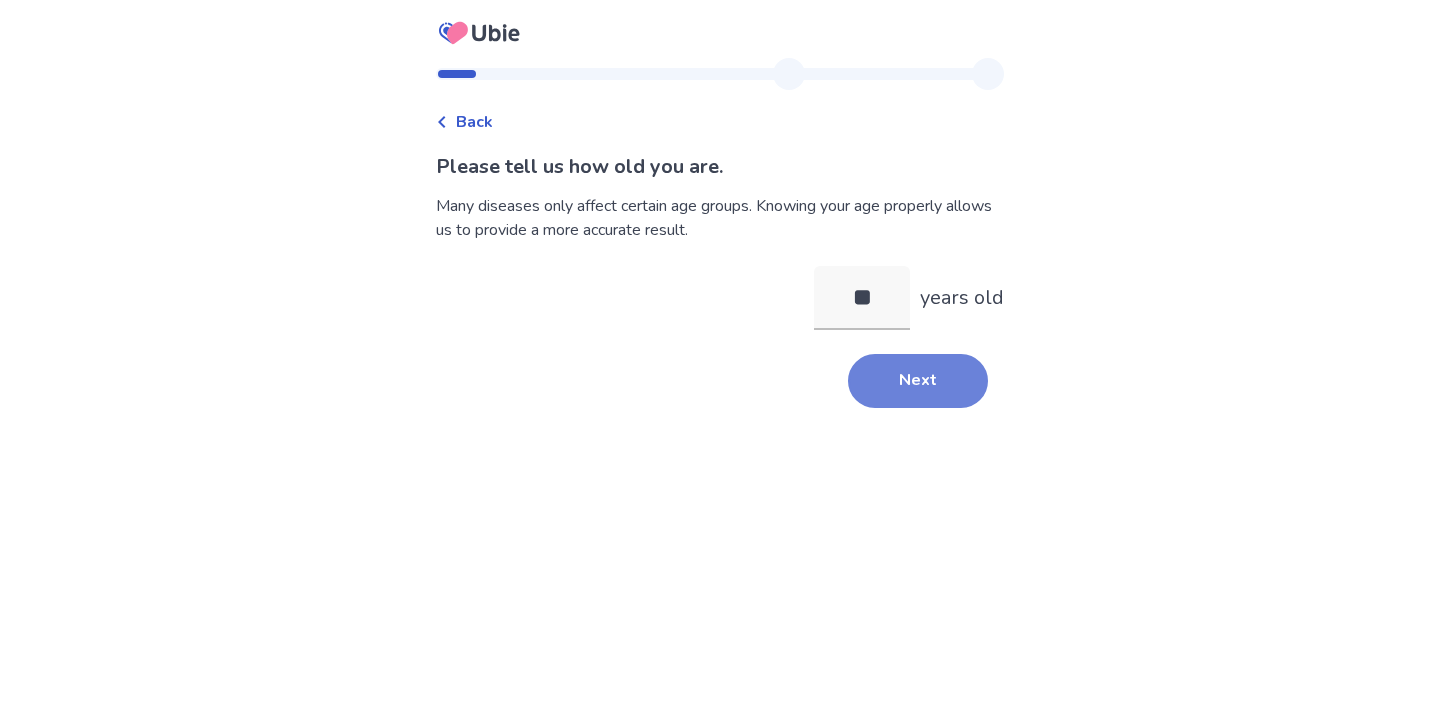 click on "Next" at bounding box center [918, 381] 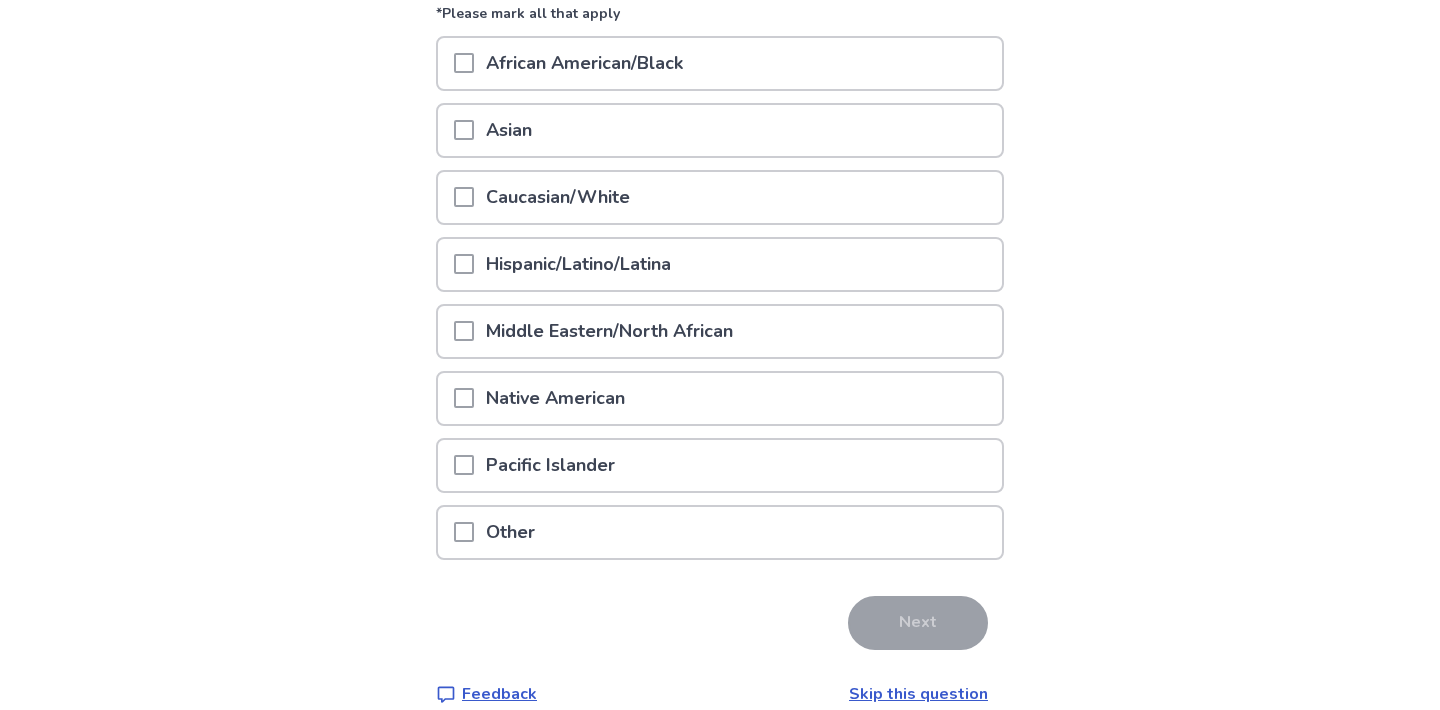 scroll, scrollTop: 275, scrollLeft: 0, axis: vertical 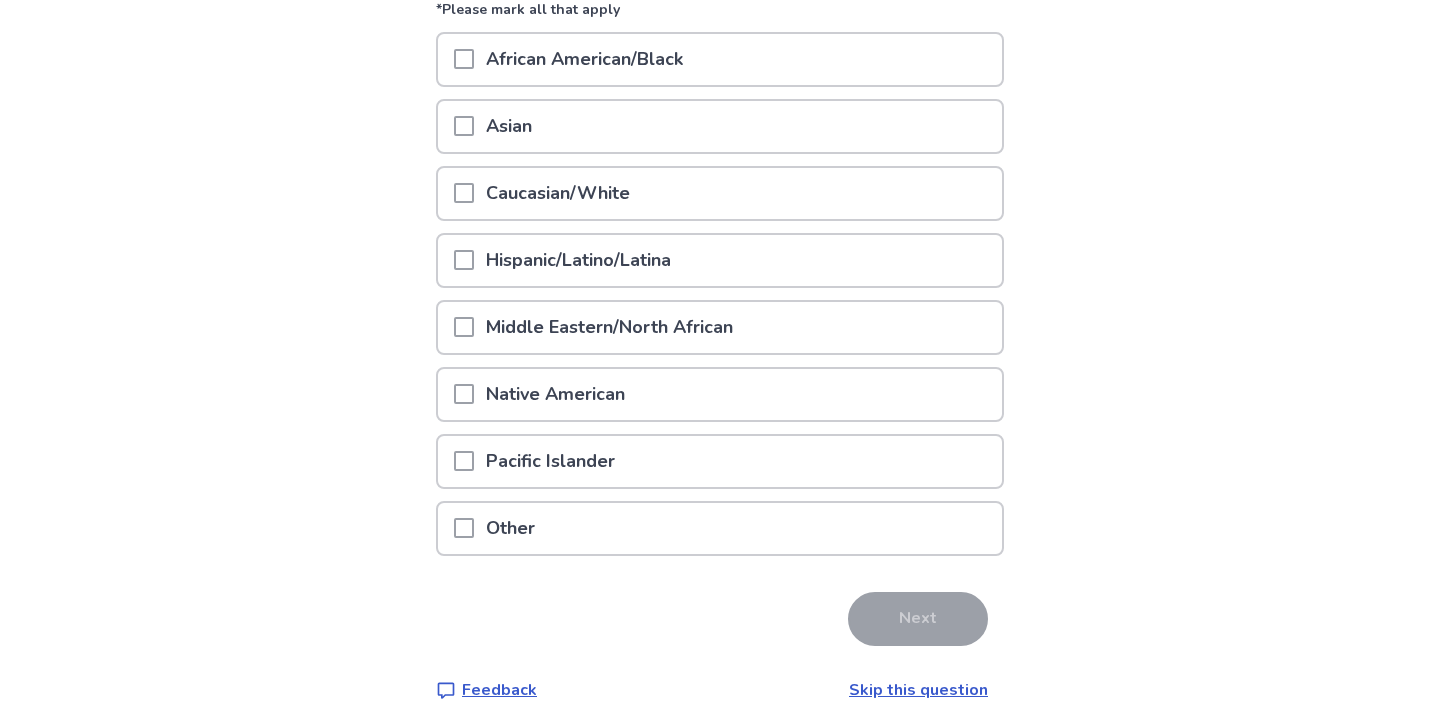 click at bounding box center [464, 193] 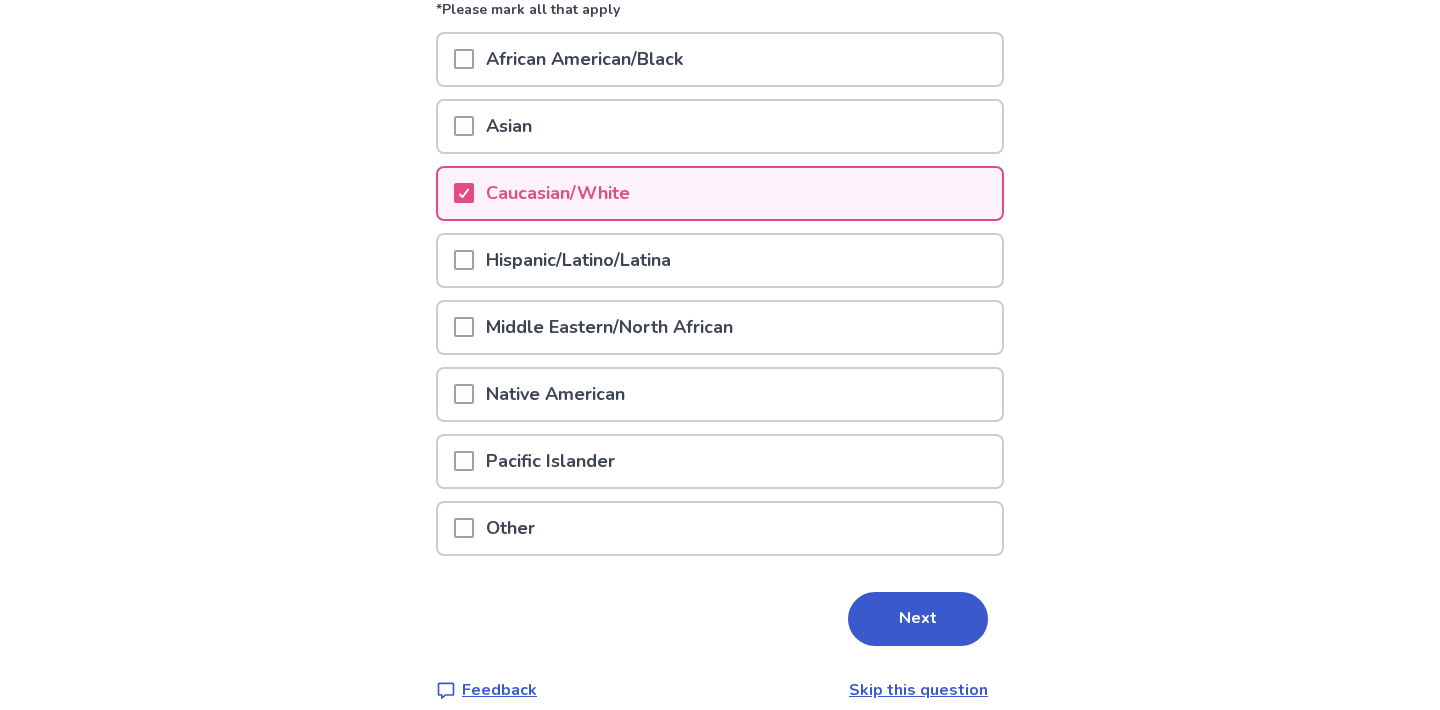 click on "Skip this question" at bounding box center (918, 690) 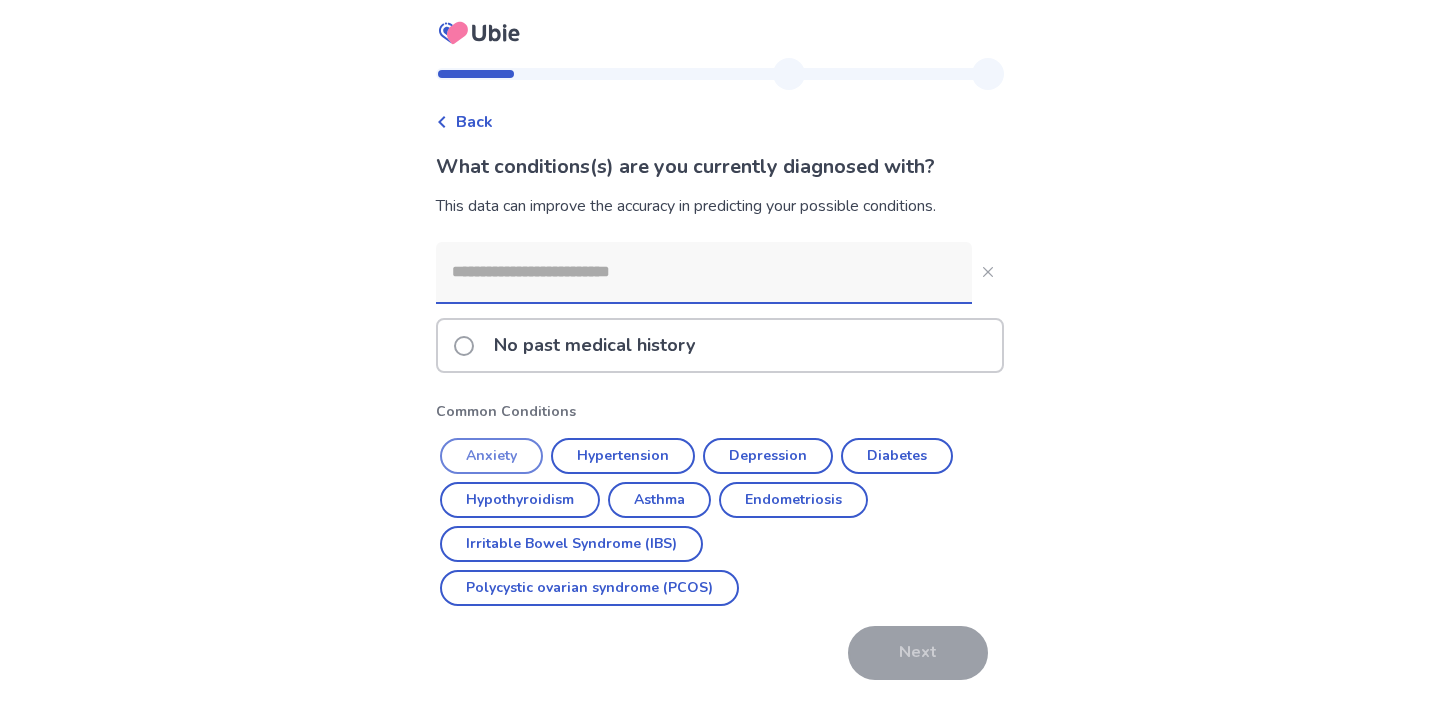 scroll, scrollTop: 58, scrollLeft: 0, axis: vertical 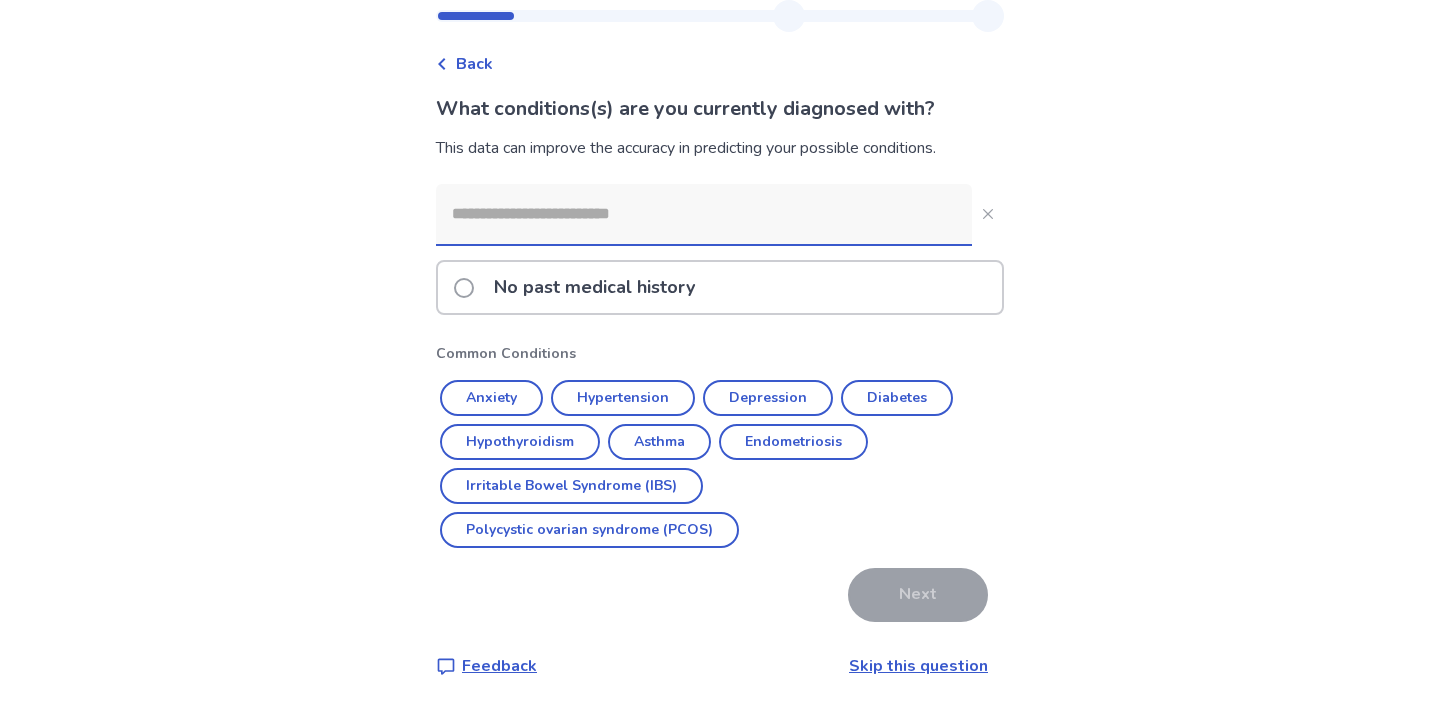 click on "Skip this question" at bounding box center (918, 666) 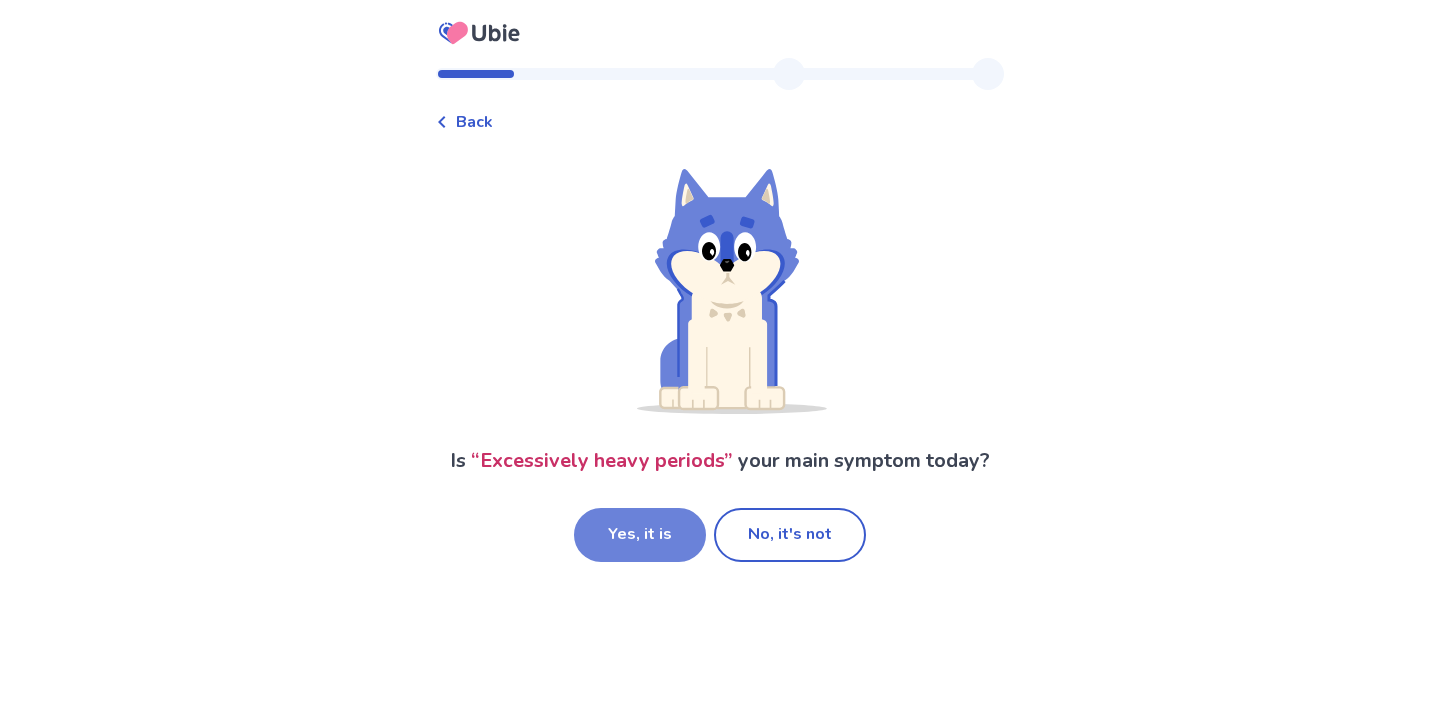 click on "Yes, it is" at bounding box center [640, 535] 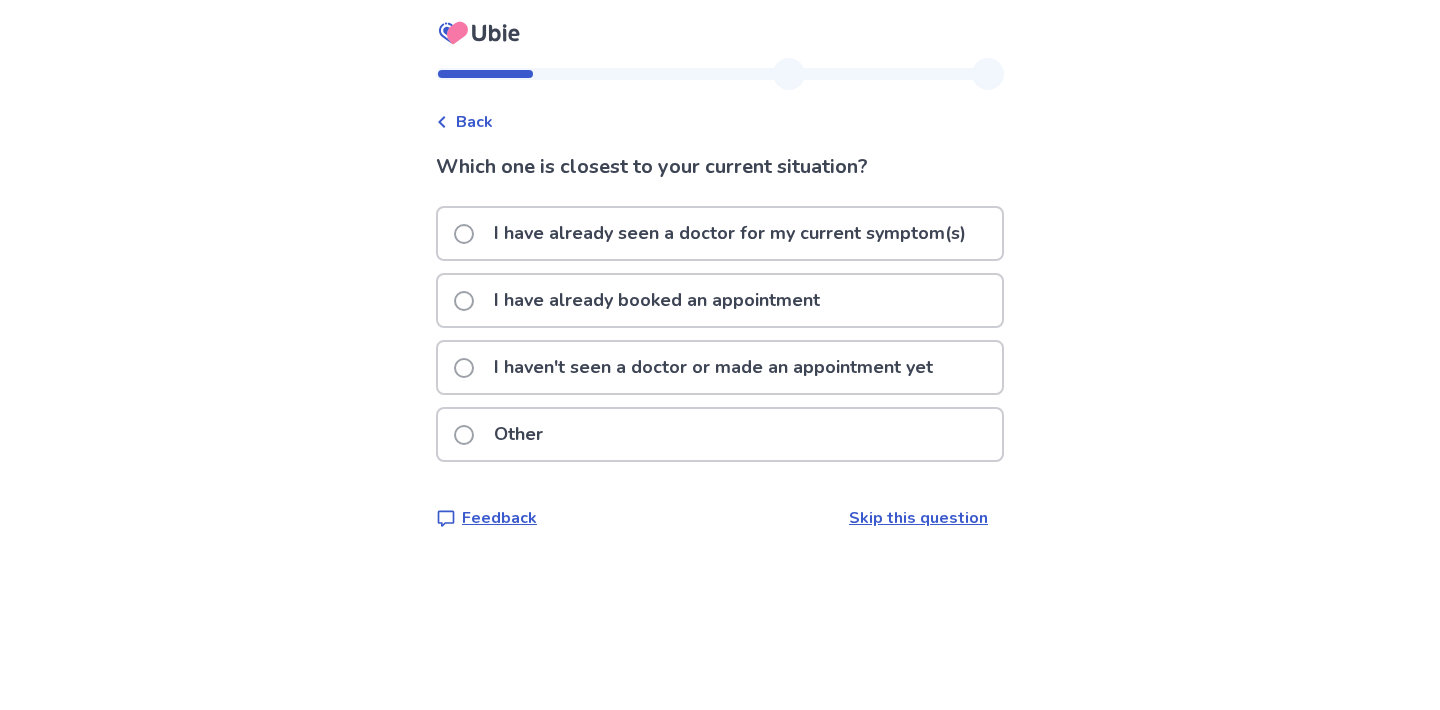 click at bounding box center [464, 234] 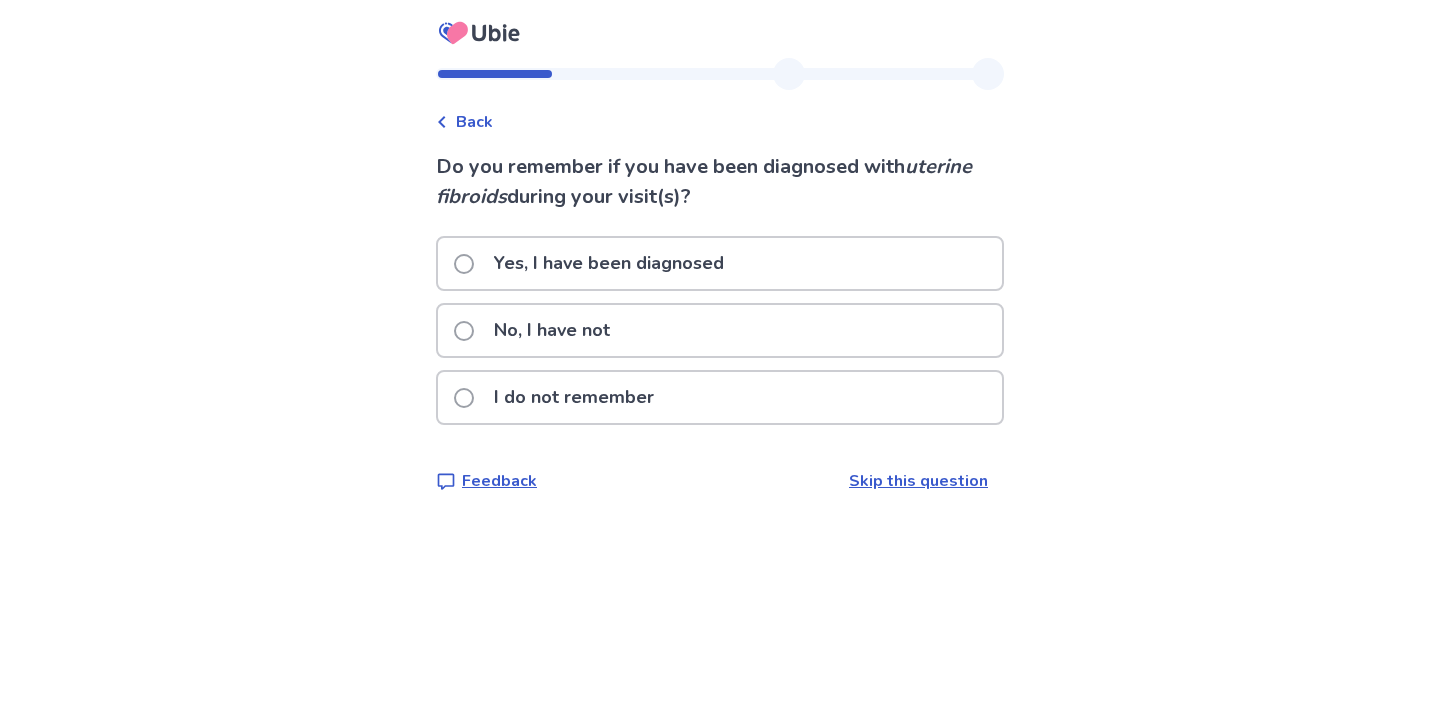 click at bounding box center (464, 331) 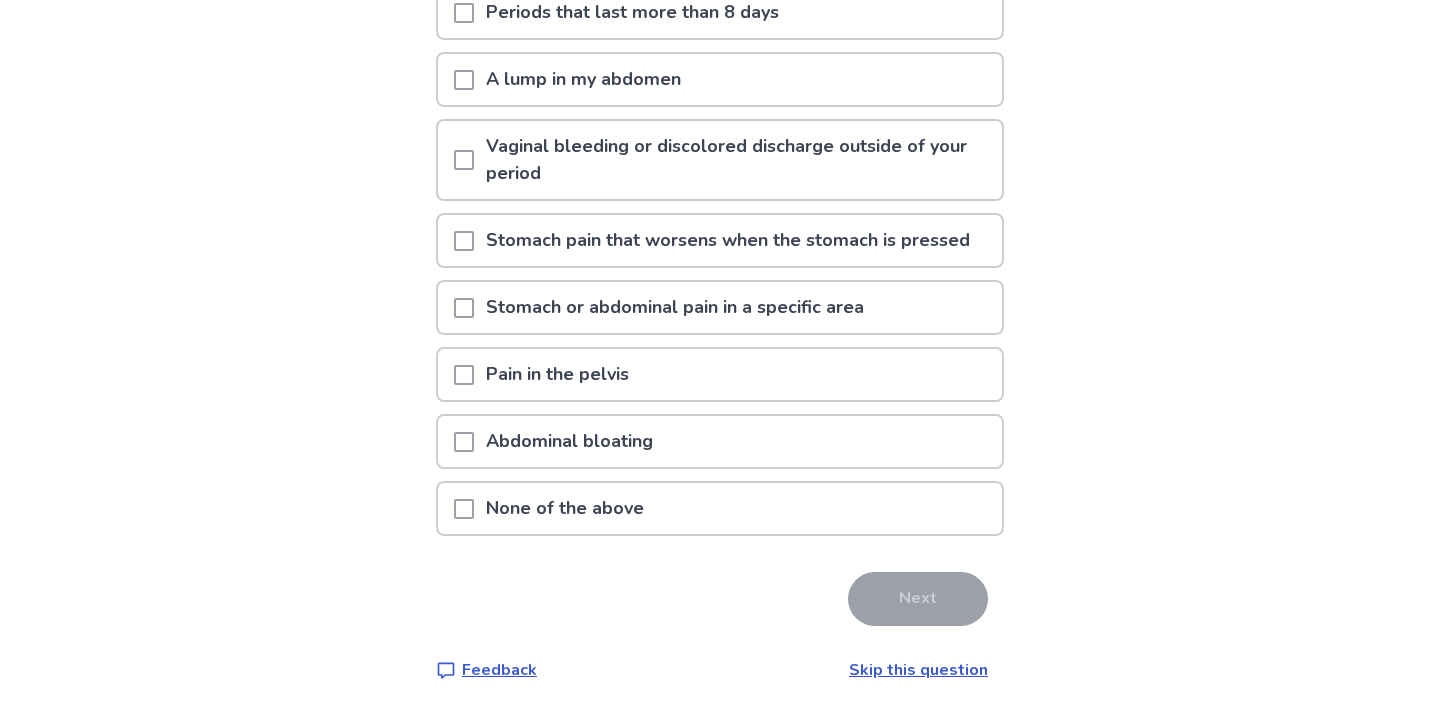 scroll, scrollTop: 288, scrollLeft: 0, axis: vertical 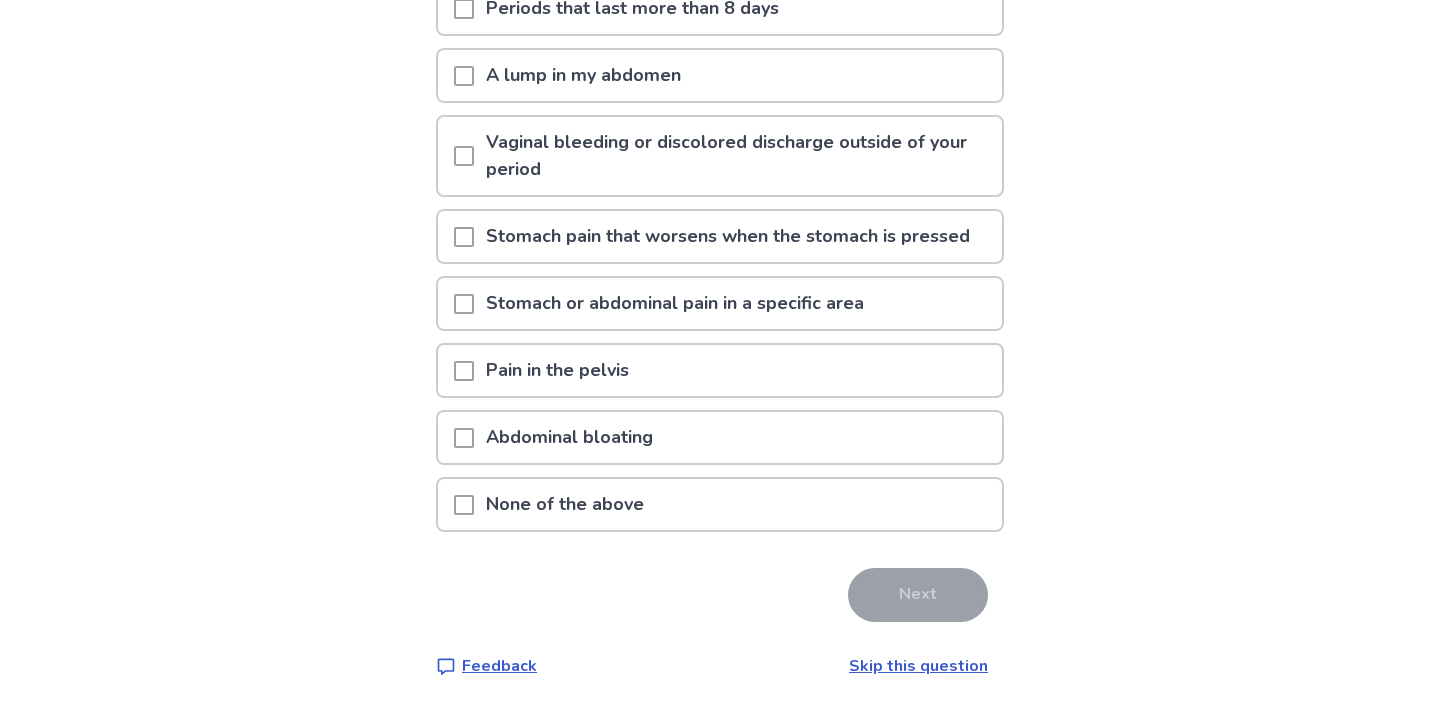 click at bounding box center (464, 505) 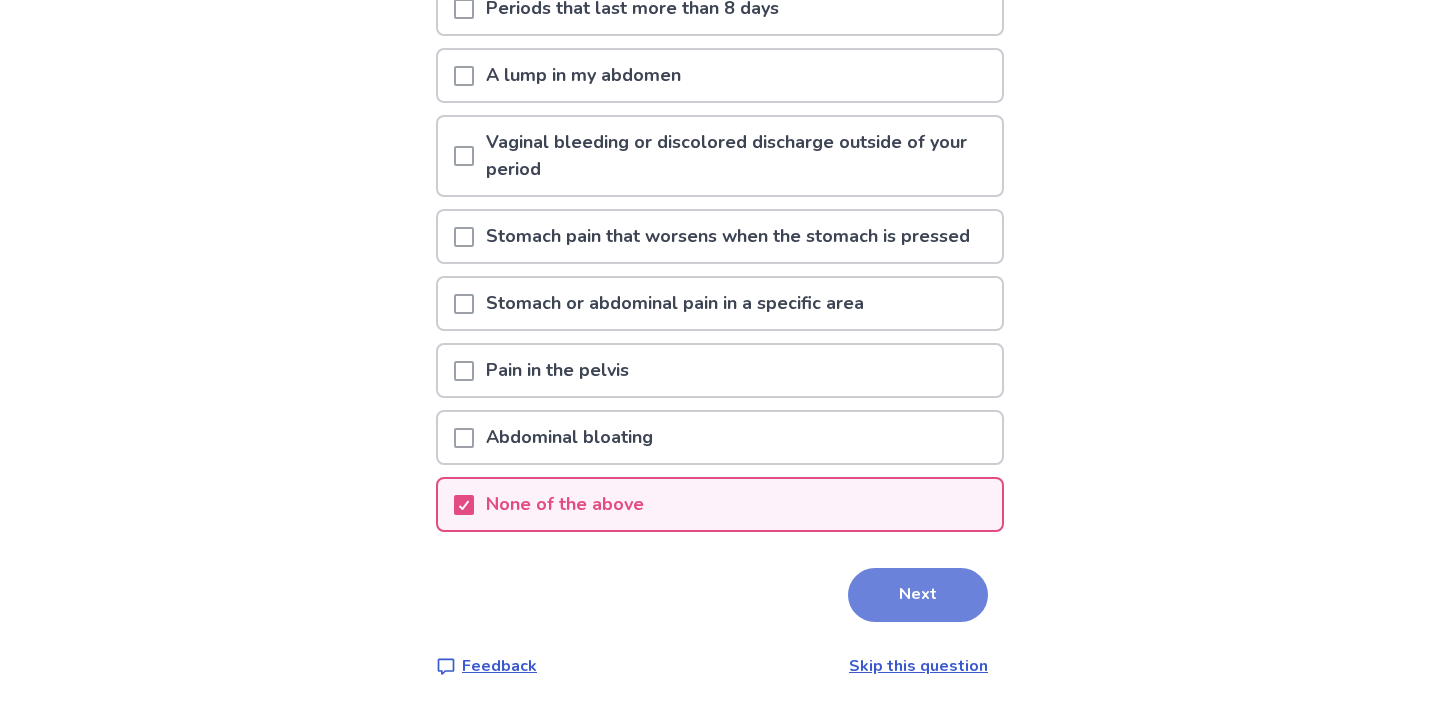 click on "Next" at bounding box center [918, 595] 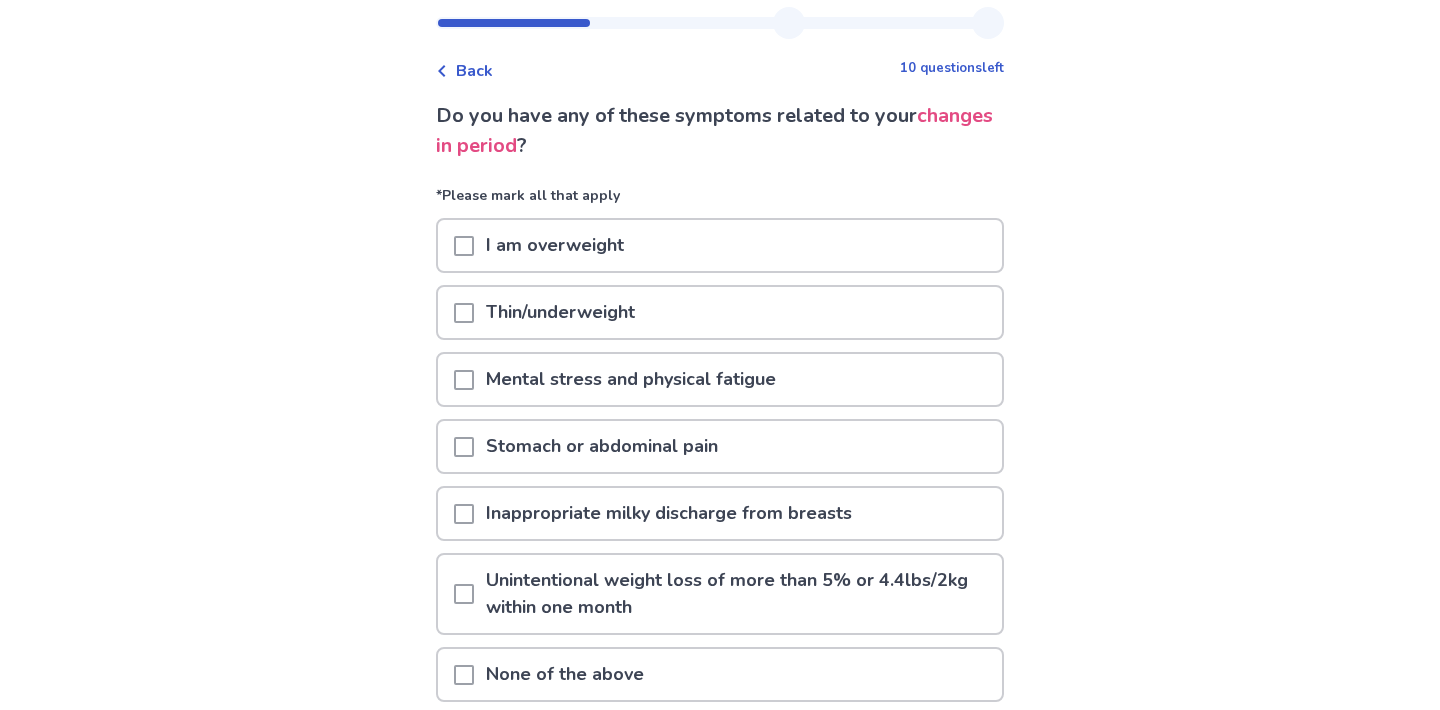 scroll, scrollTop: 53, scrollLeft: 0, axis: vertical 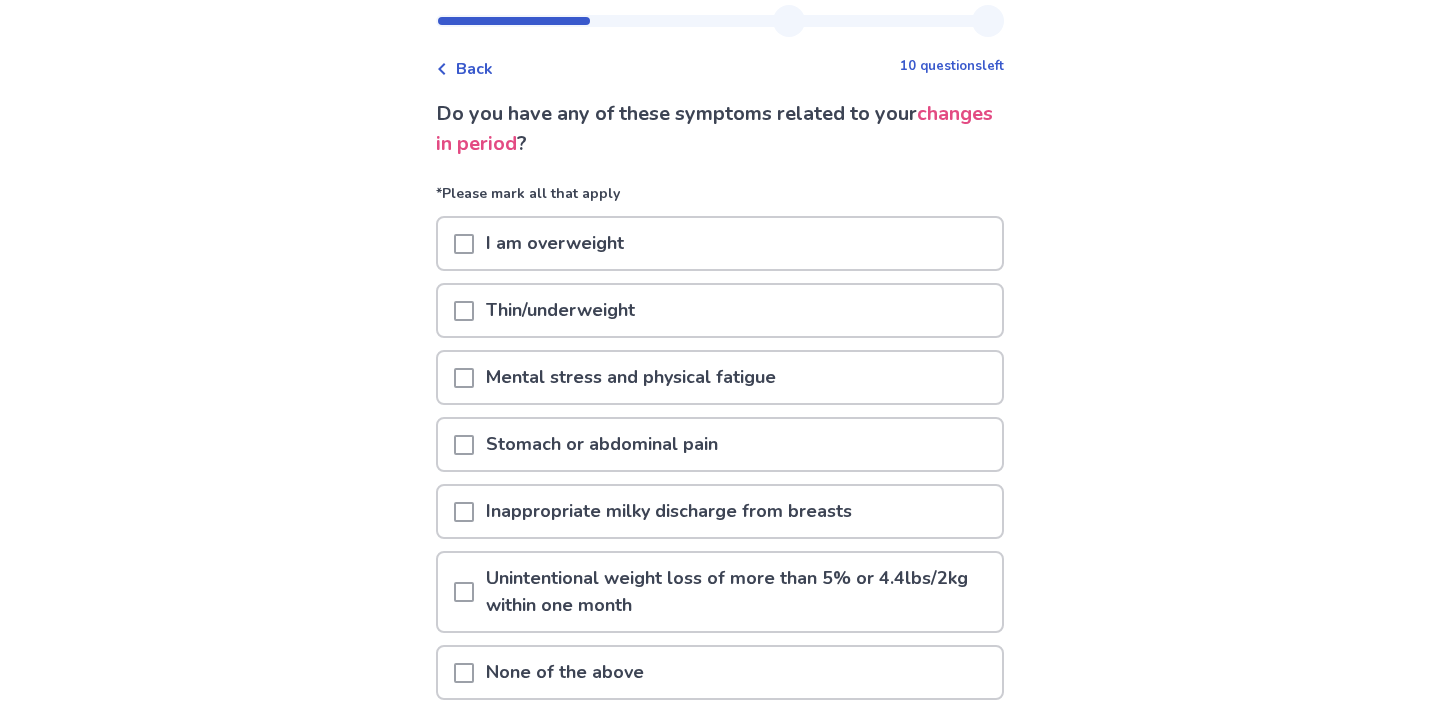 click at bounding box center (464, 378) 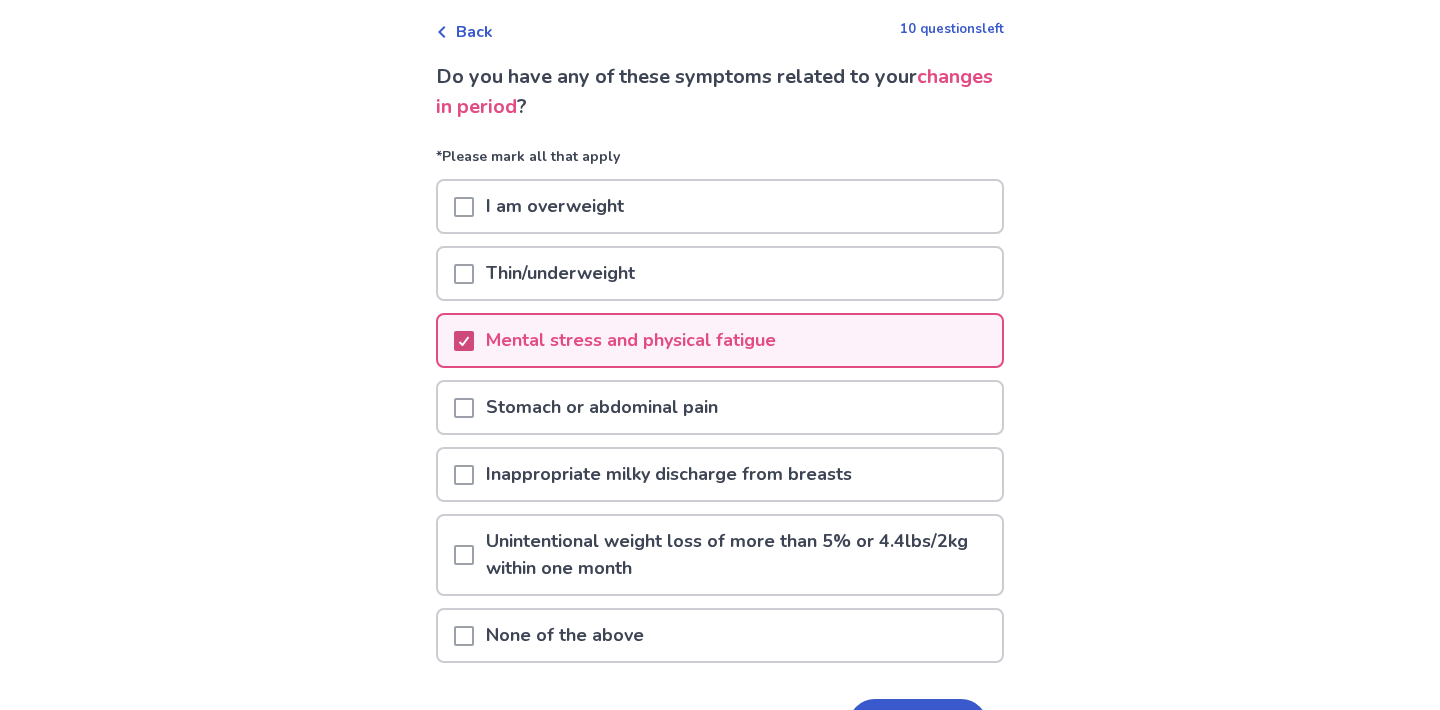 scroll, scrollTop: 91, scrollLeft: 0, axis: vertical 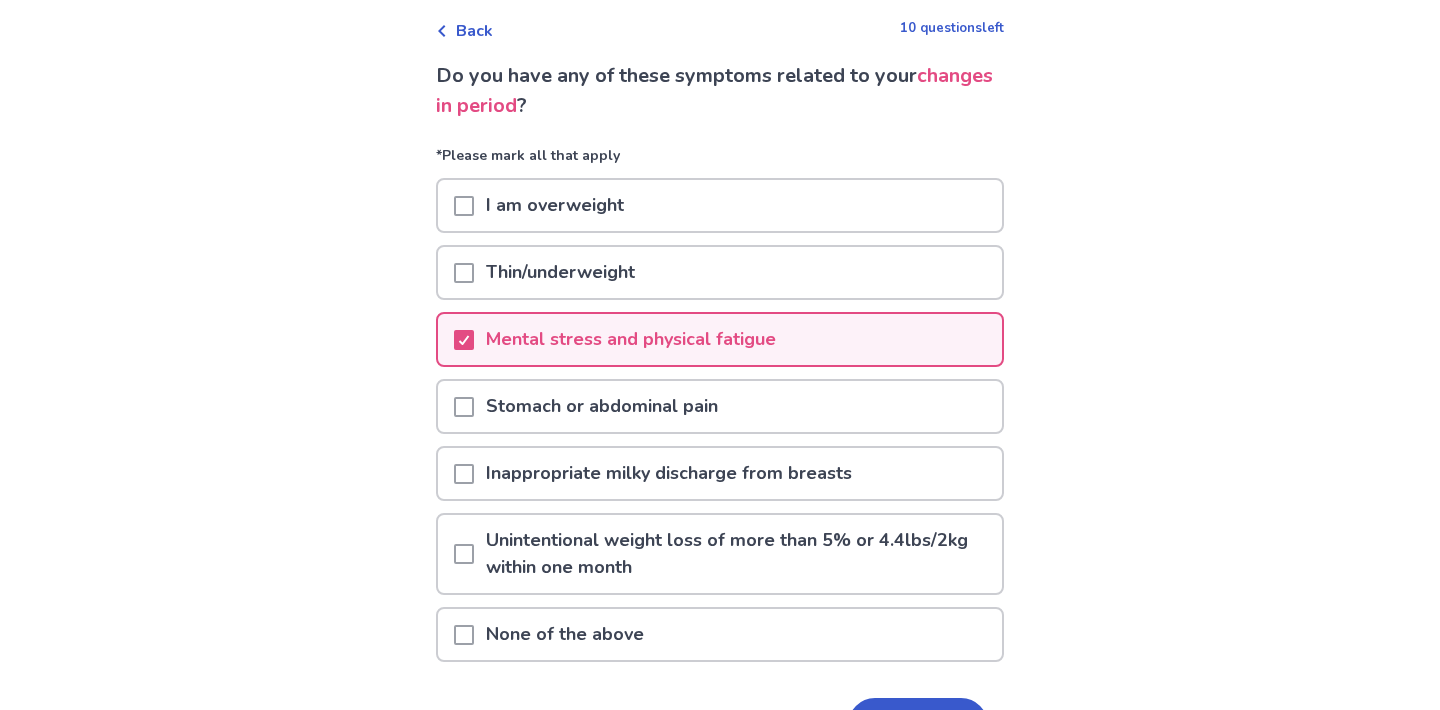 click at bounding box center [464, 407] 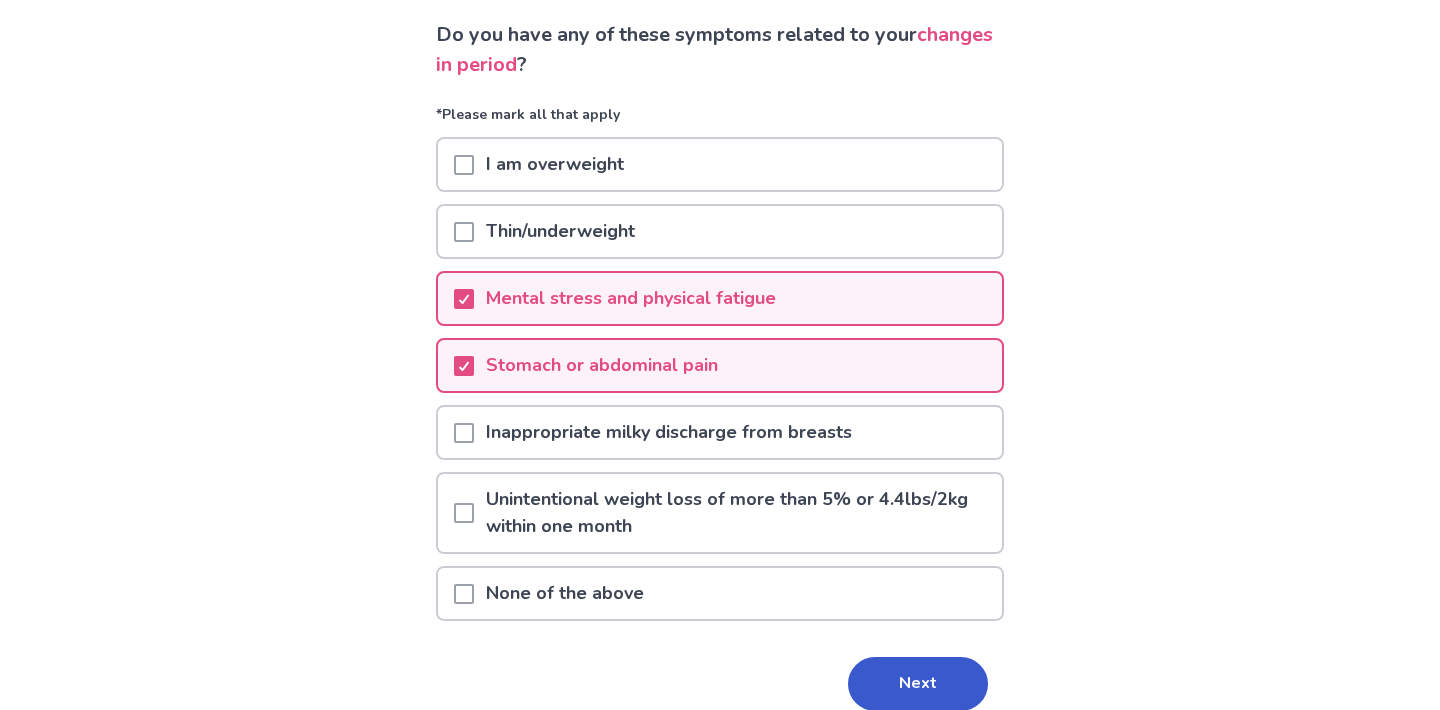 scroll, scrollTop: 134, scrollLeft: 0, axis: vertical 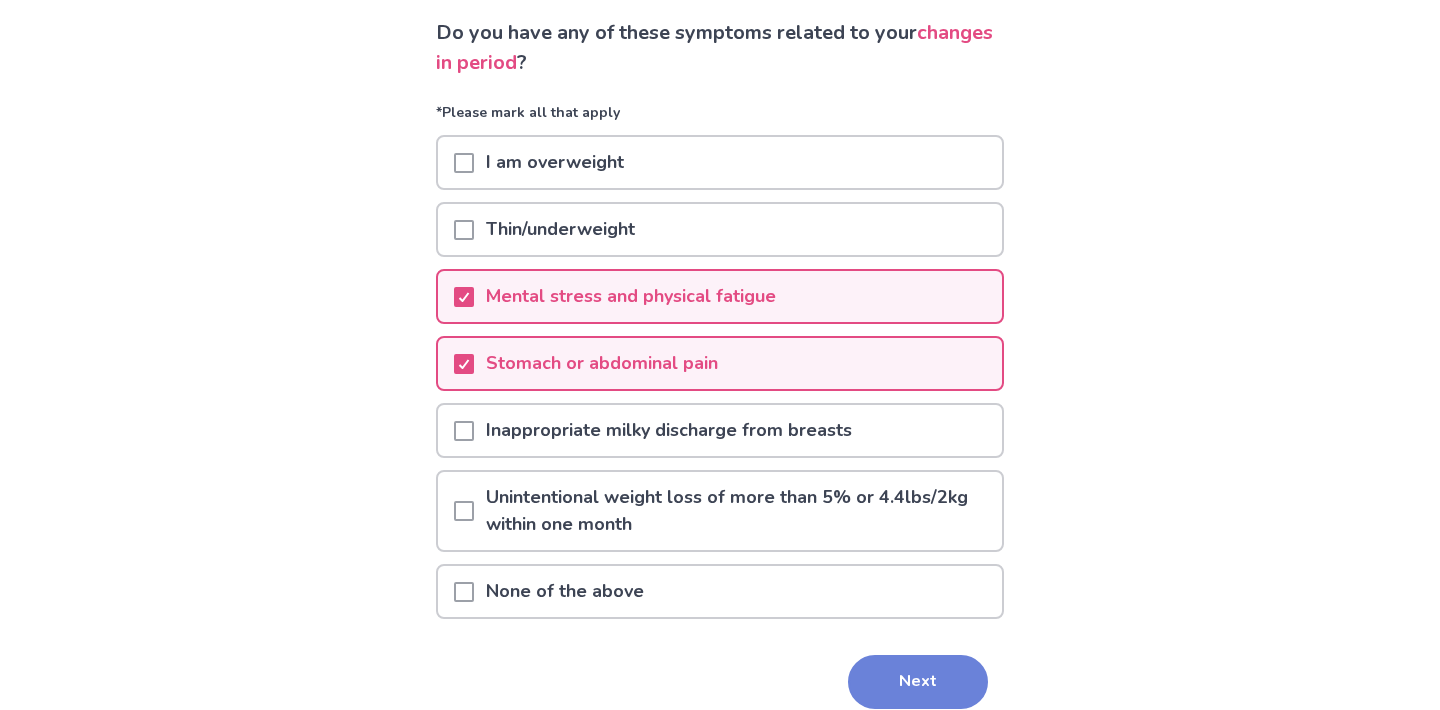click on "Next" at bounding box center [918, 682] 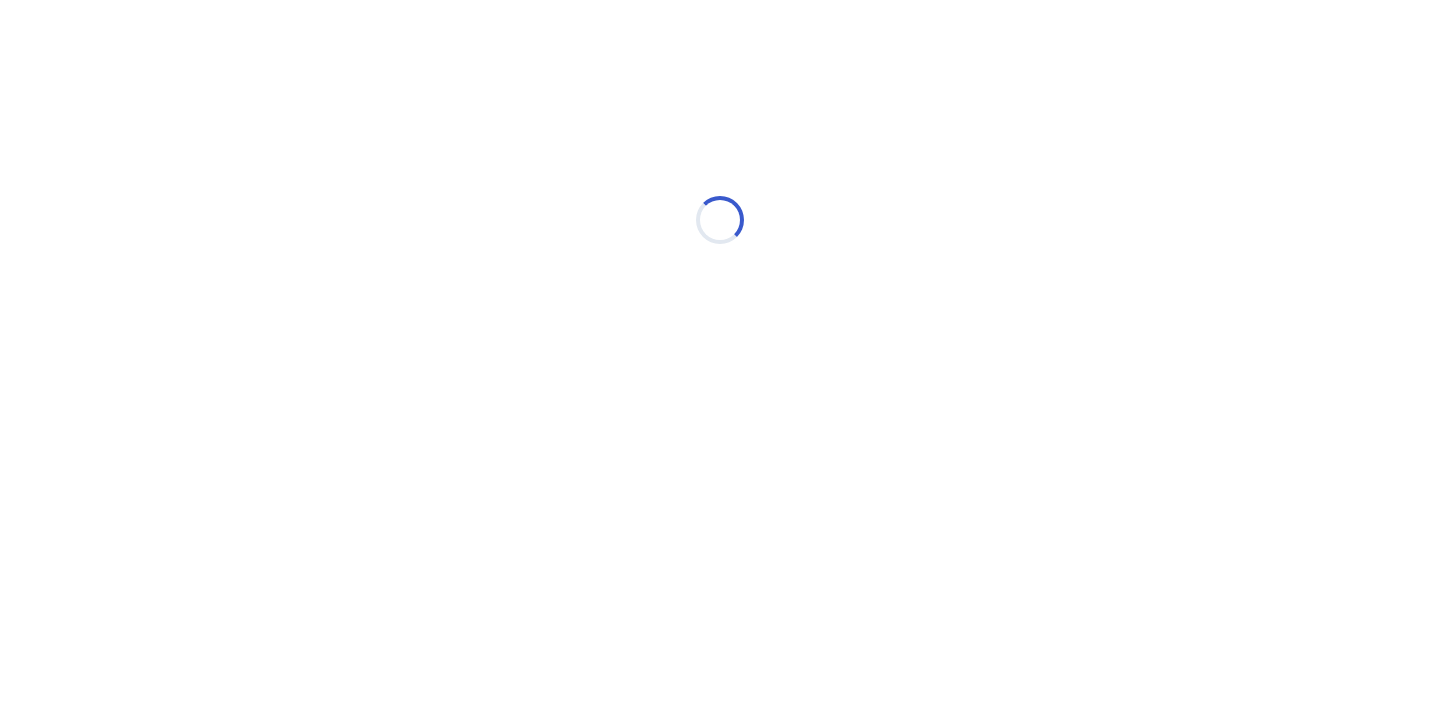scroll, scrollTop: 0, scrollLeft: 0, axis: both 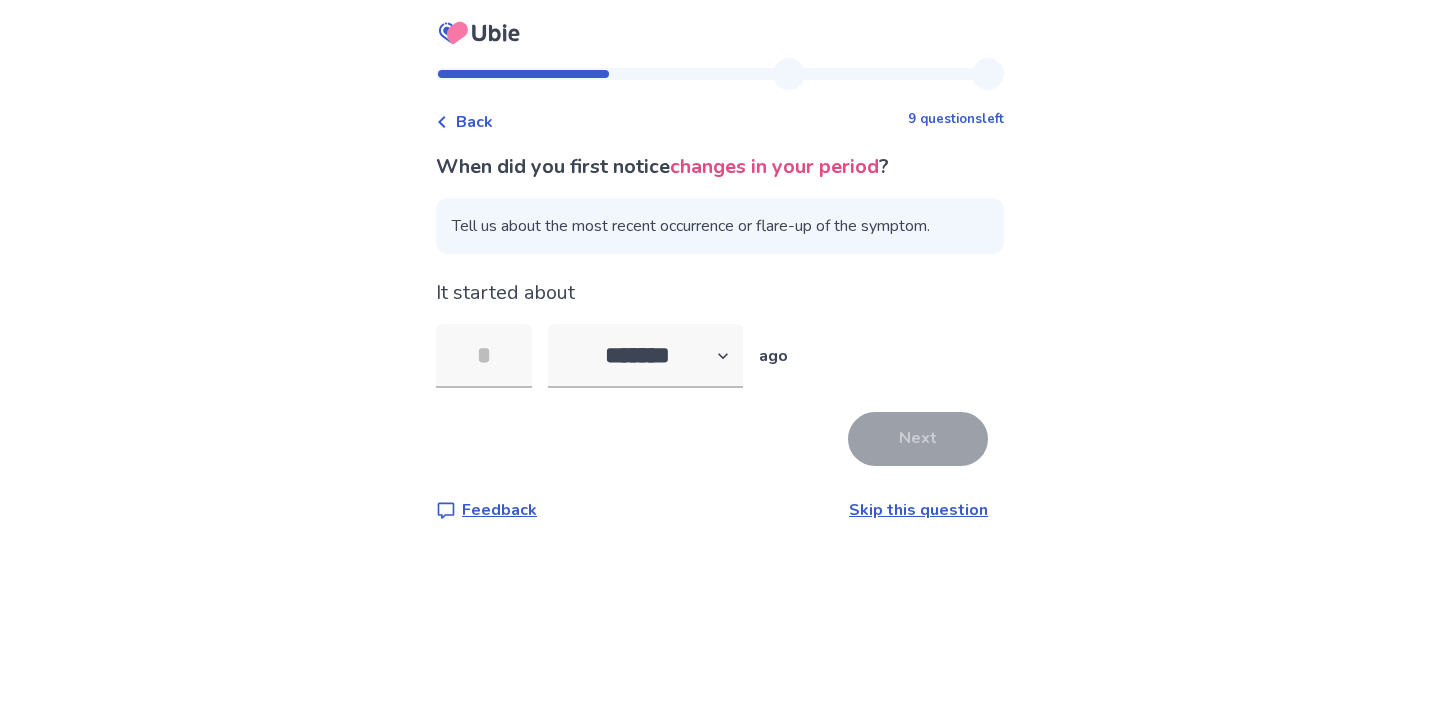 click on "Skip this question" at bounding box center (918, 510) 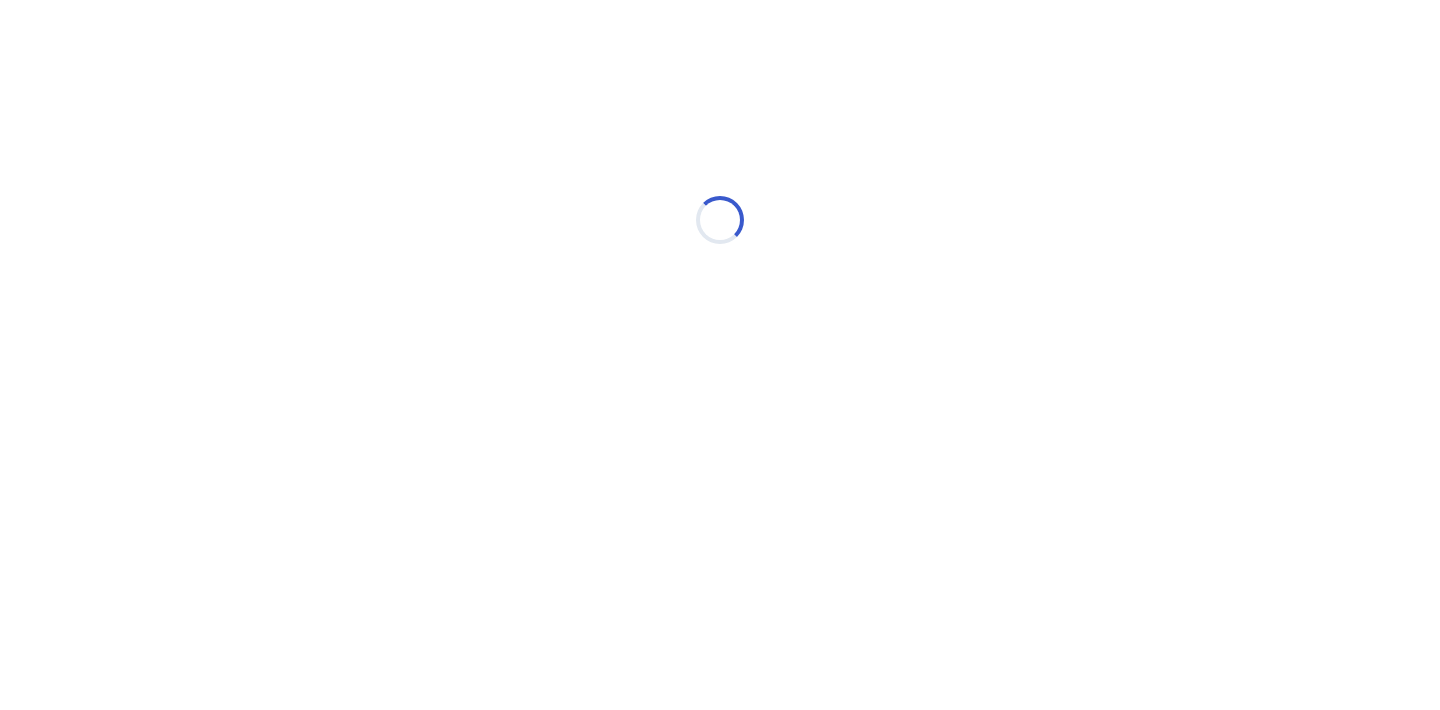 select on "*" 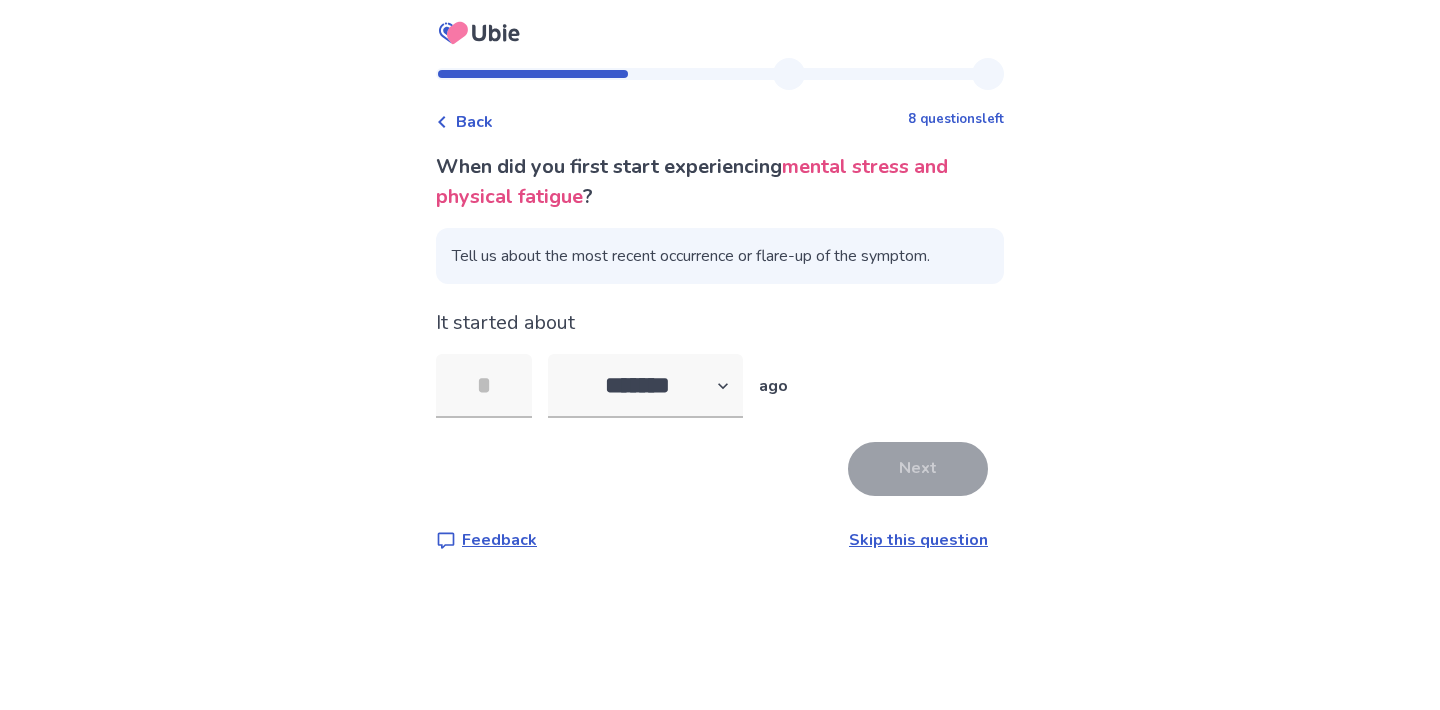 click on "Skip this question" at bounding box center [918, 540] 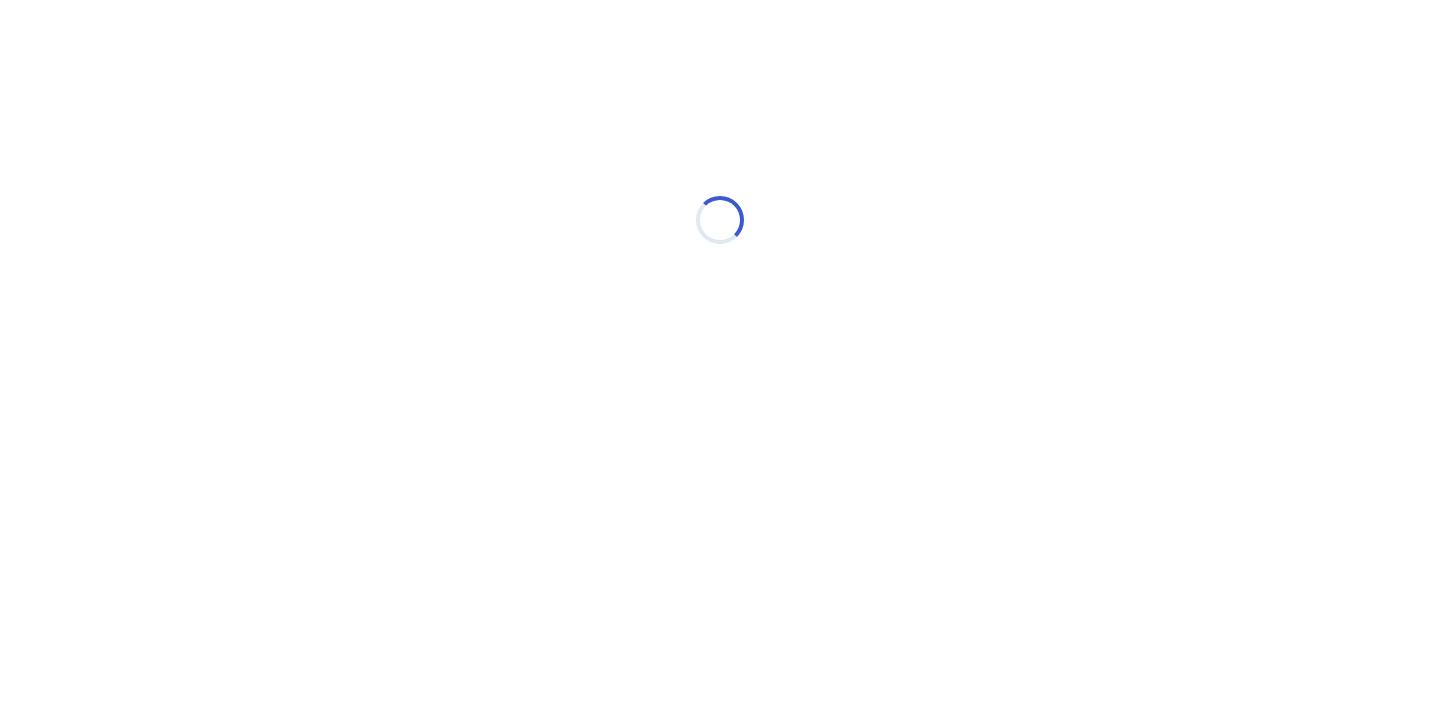 select on "*" 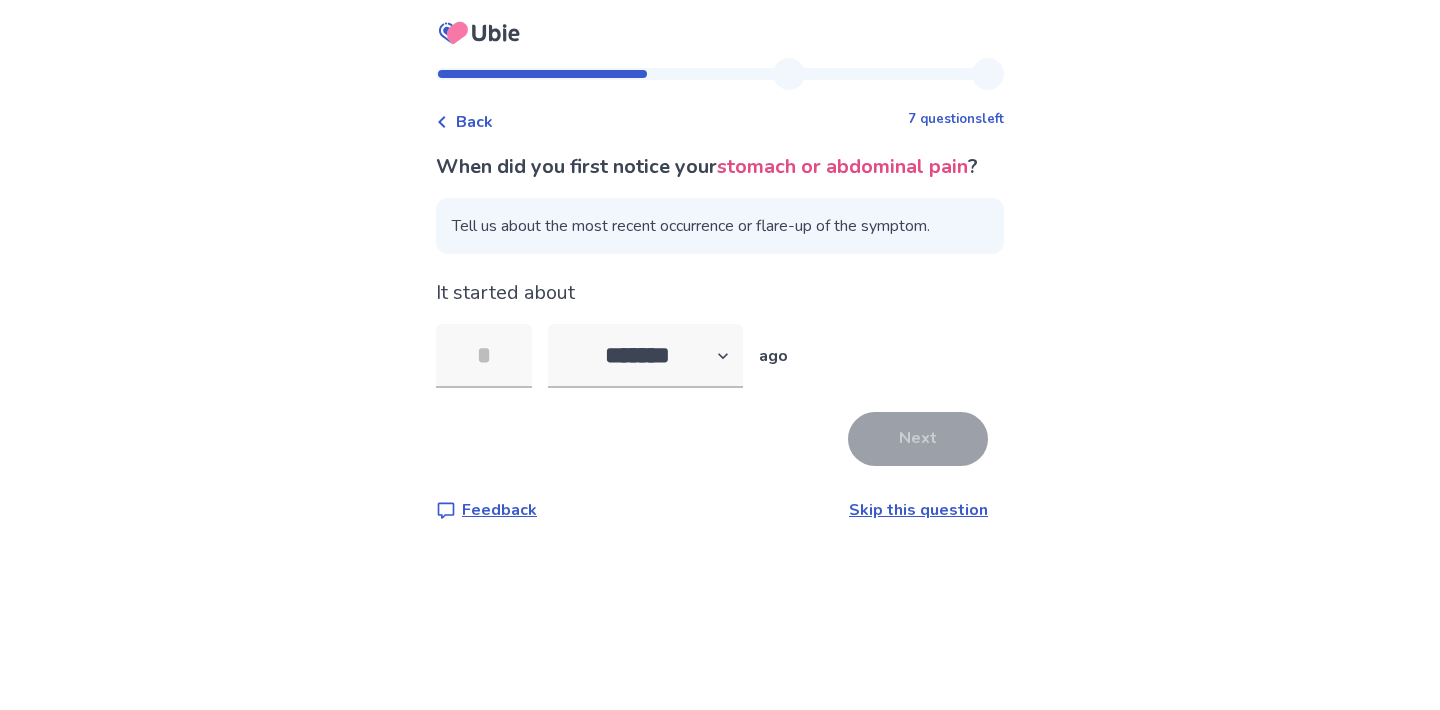 click on "Skip this question" at bounding box center (918, 510) 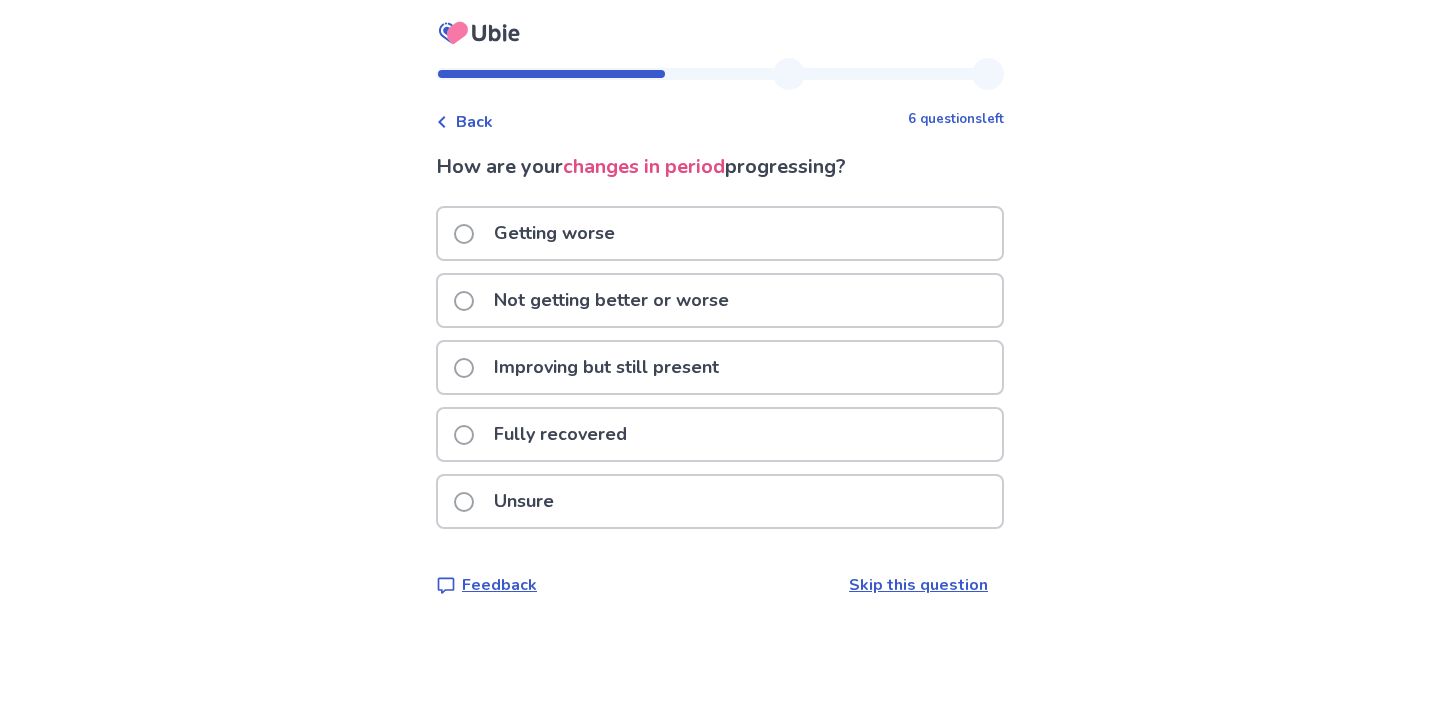 click on "Skip this question" at bounding box center [918, 585] 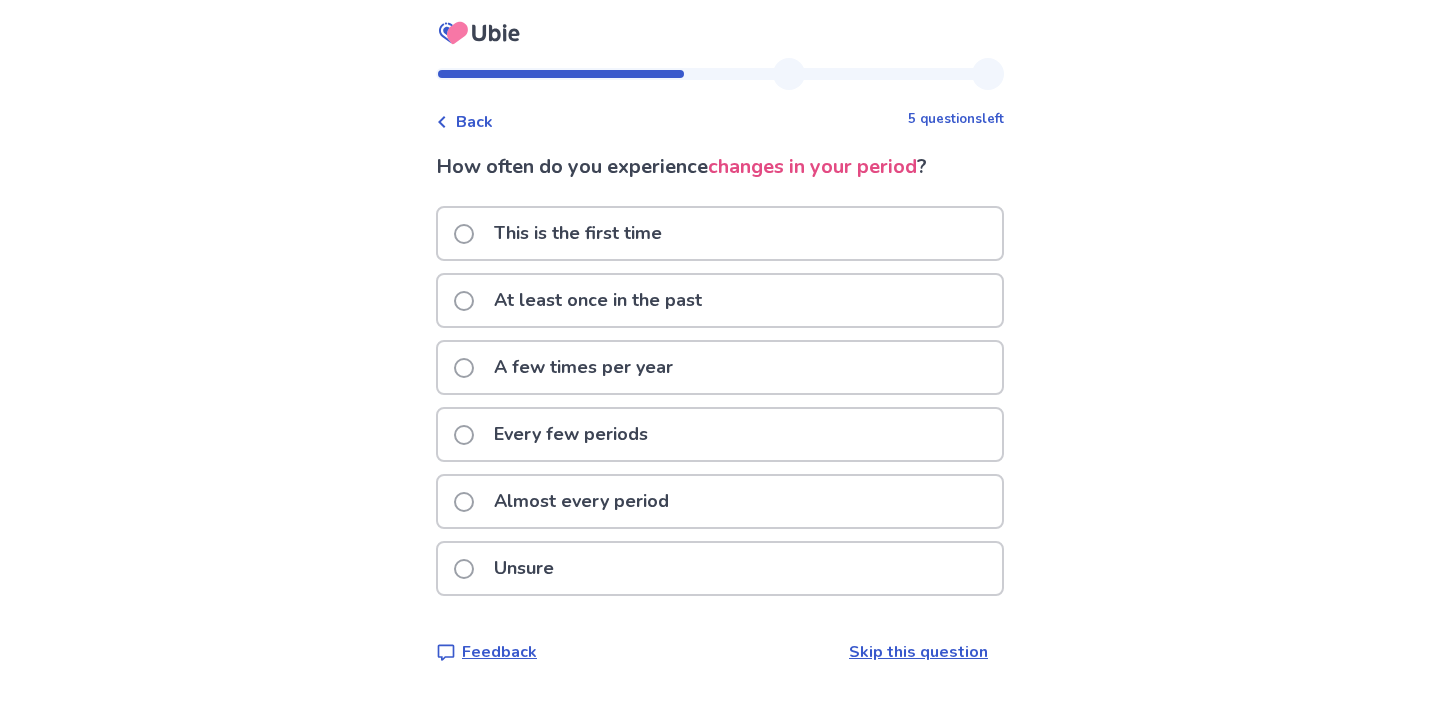 click on "Skip this question" at bounding box center [918, 652] 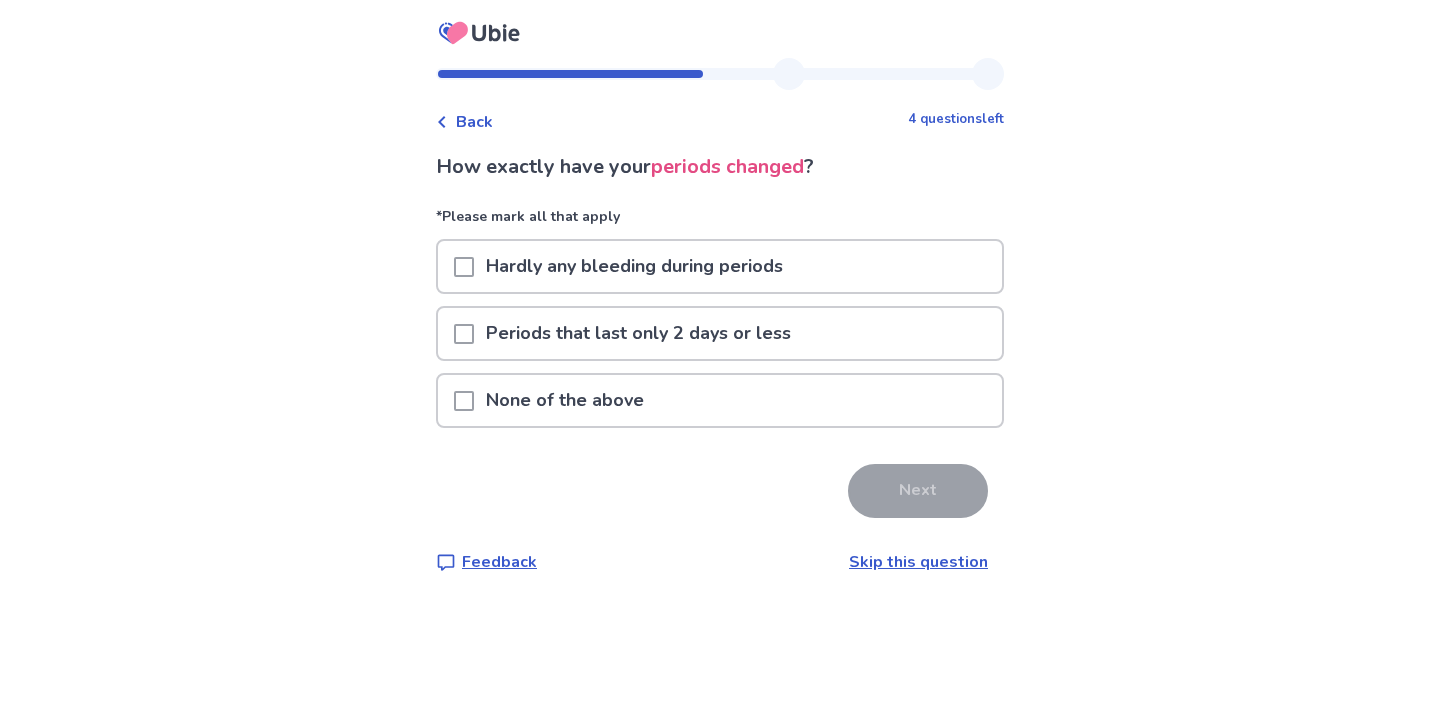 click on "Skip this question" at bounding box center [918, 562] 